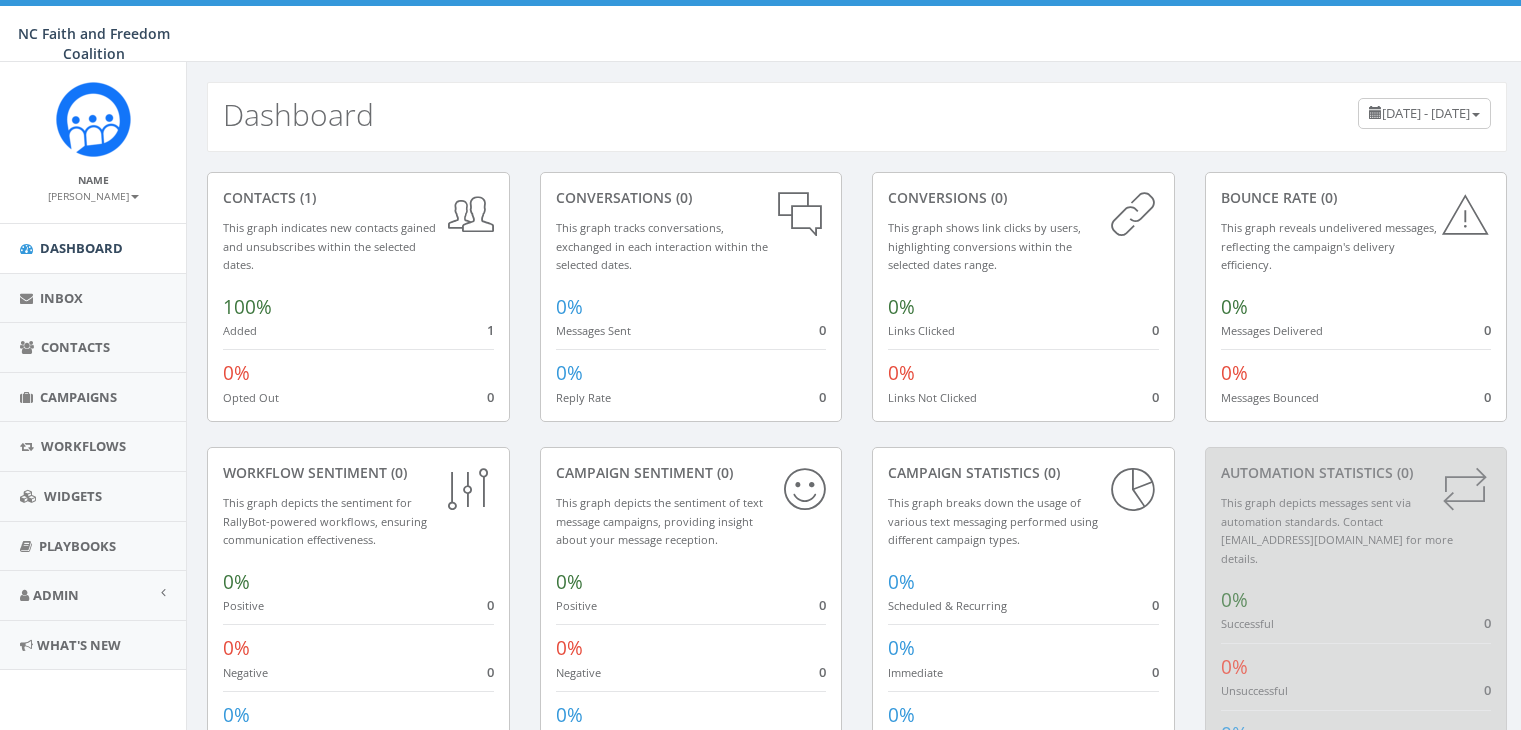 scroll, scrollTop: 0, scrollLeft: 0, axis: both 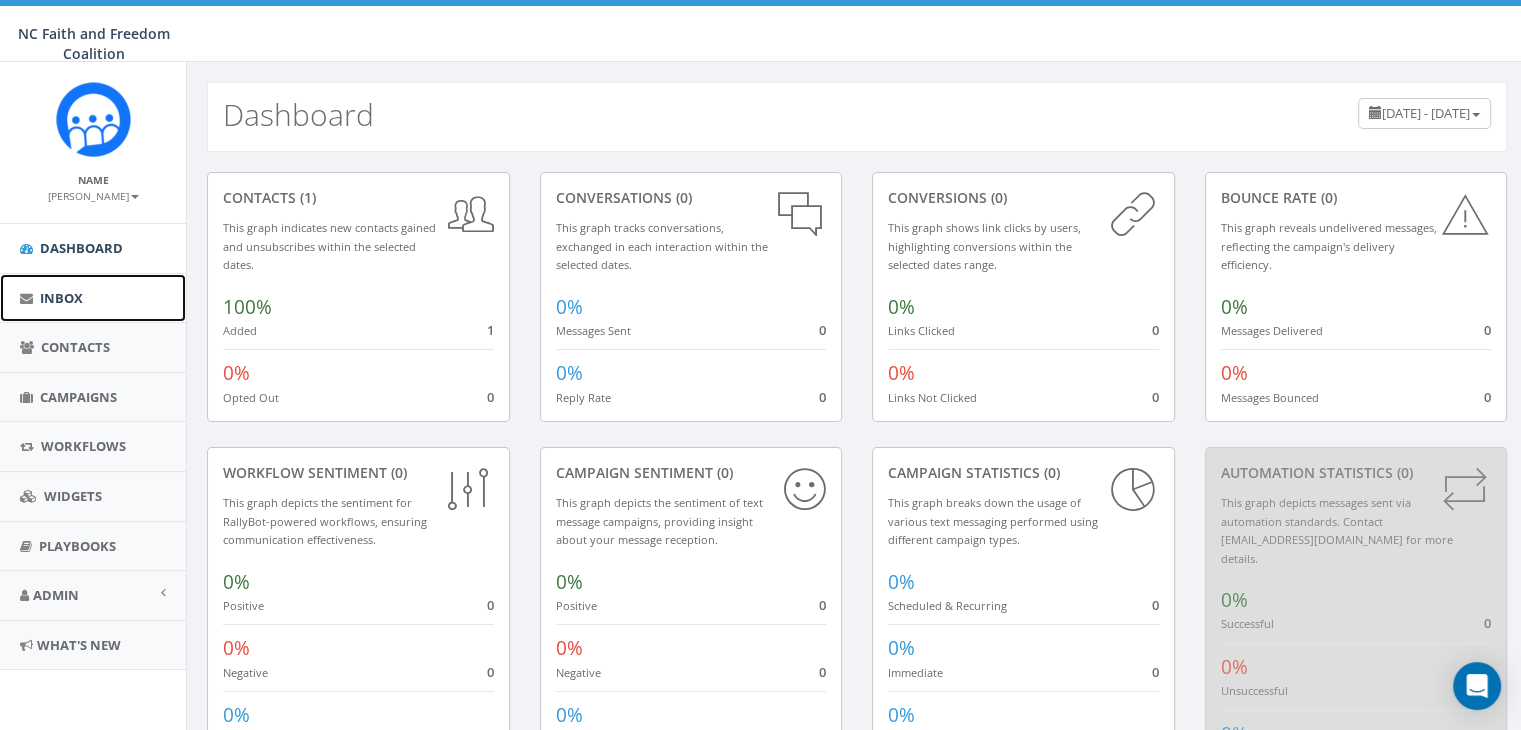 click on "Inbox" at bounding box center (61, 298) 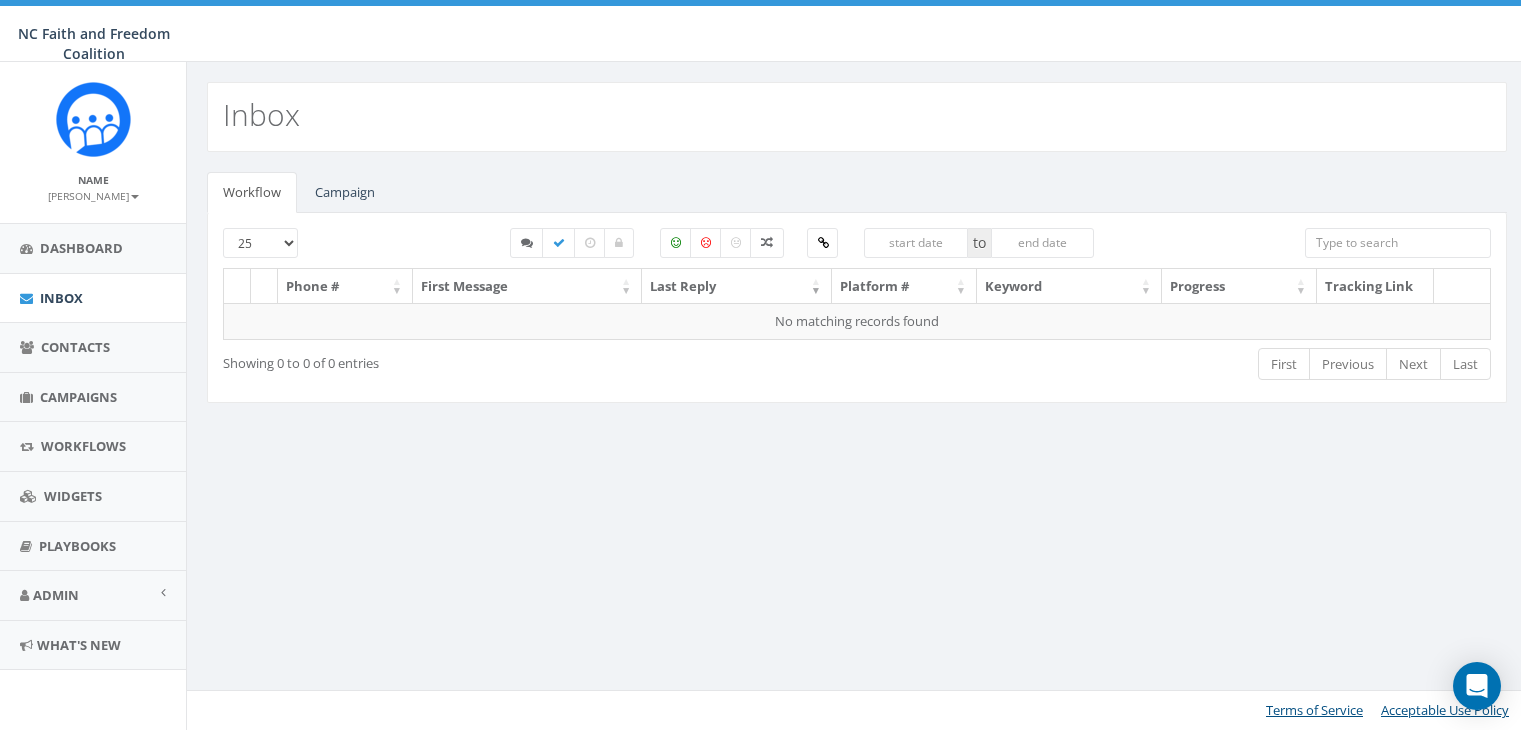 scroll, scrollTop: 0, scrollLeft: 0, axis: both 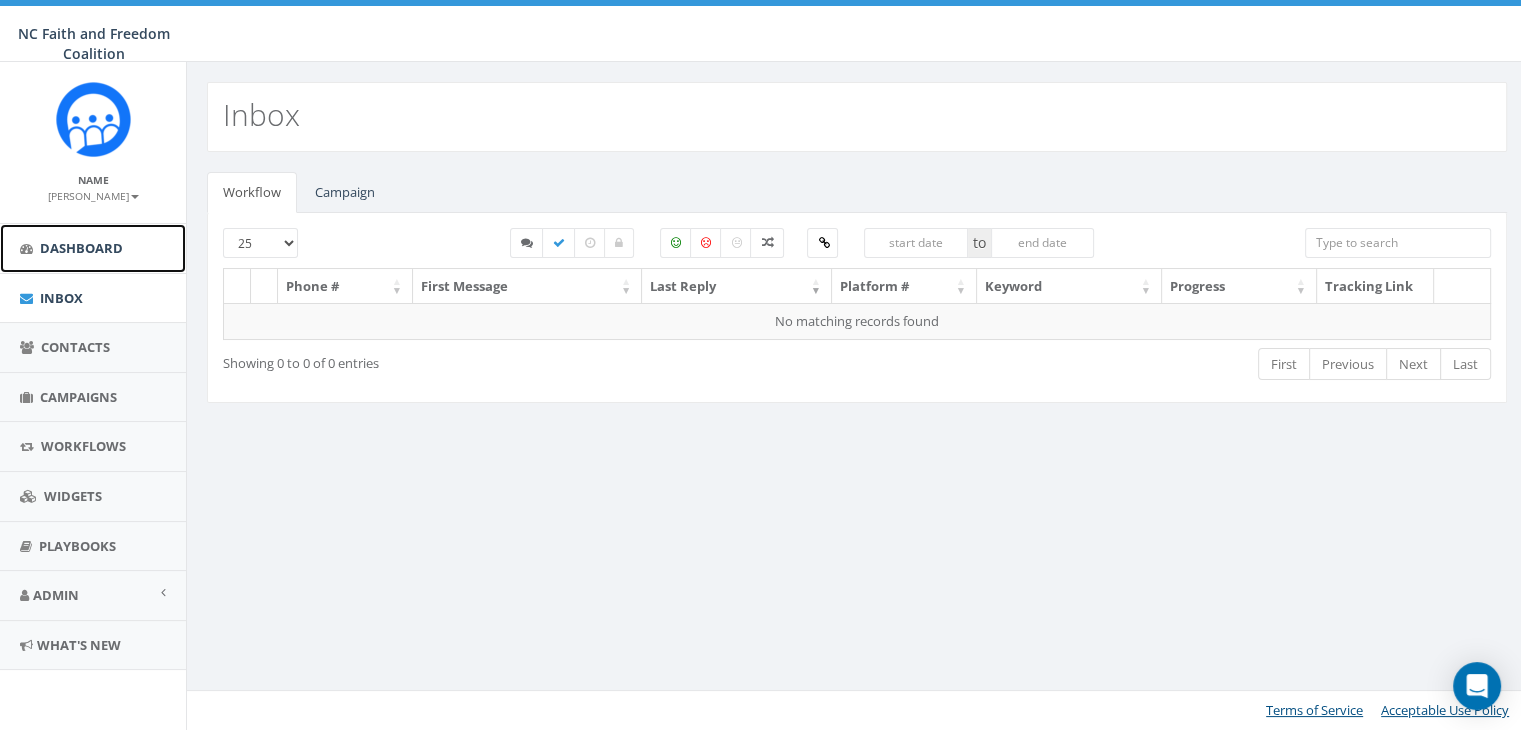 click on "Dashboard" at bounding box center [93, 248] 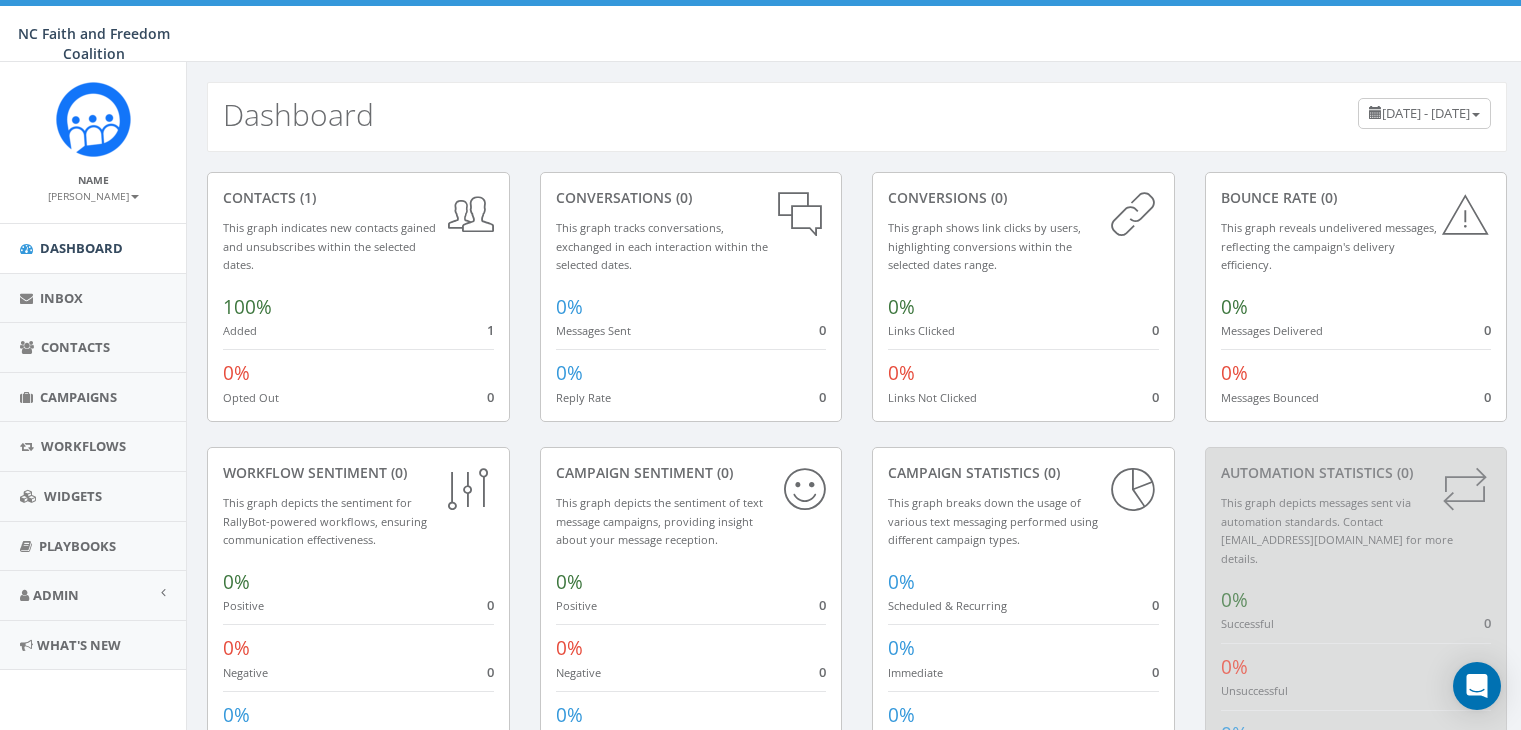 scroll, scrollTop: 0, scrollLeft: 0, axis: both 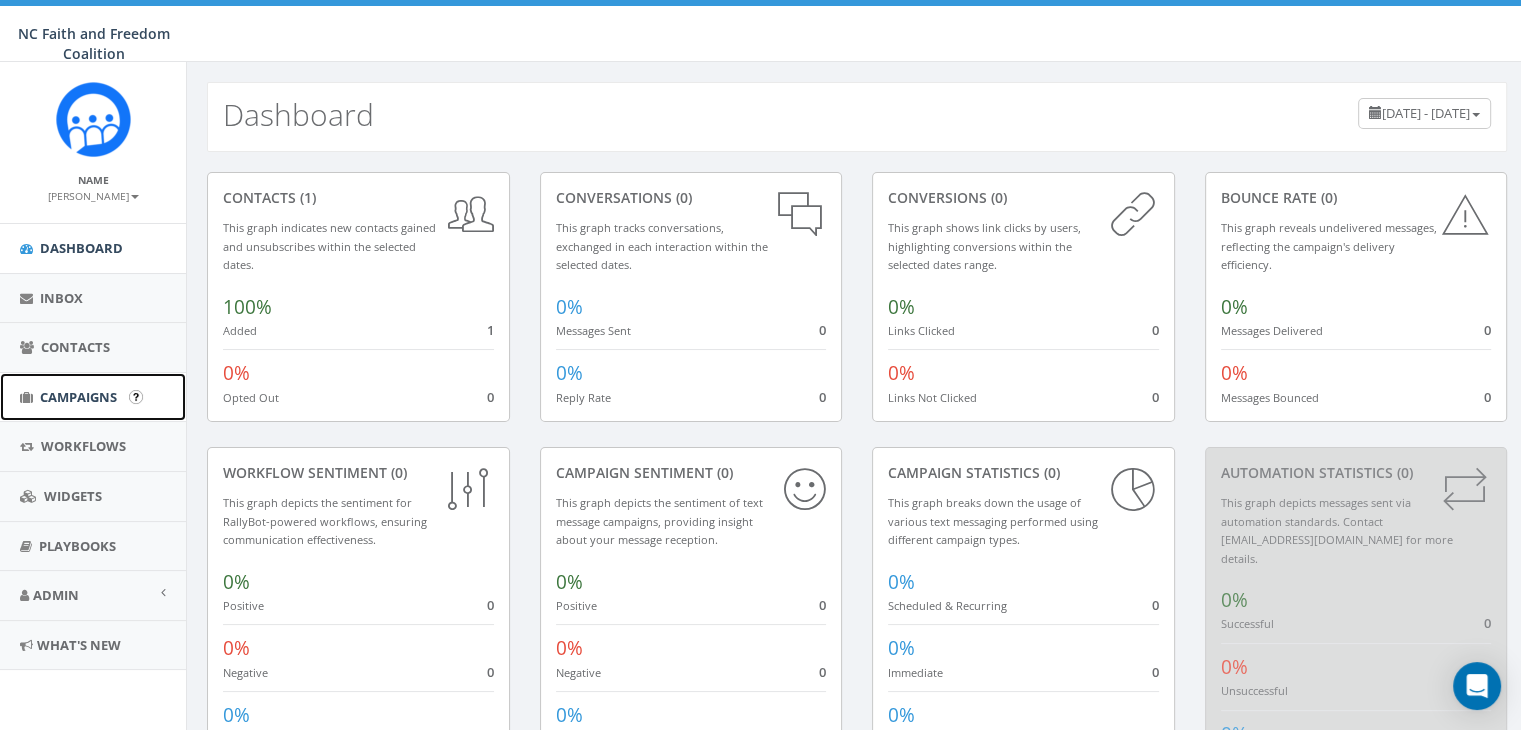 click on "Campaigns" at bounding box center [93, 397] 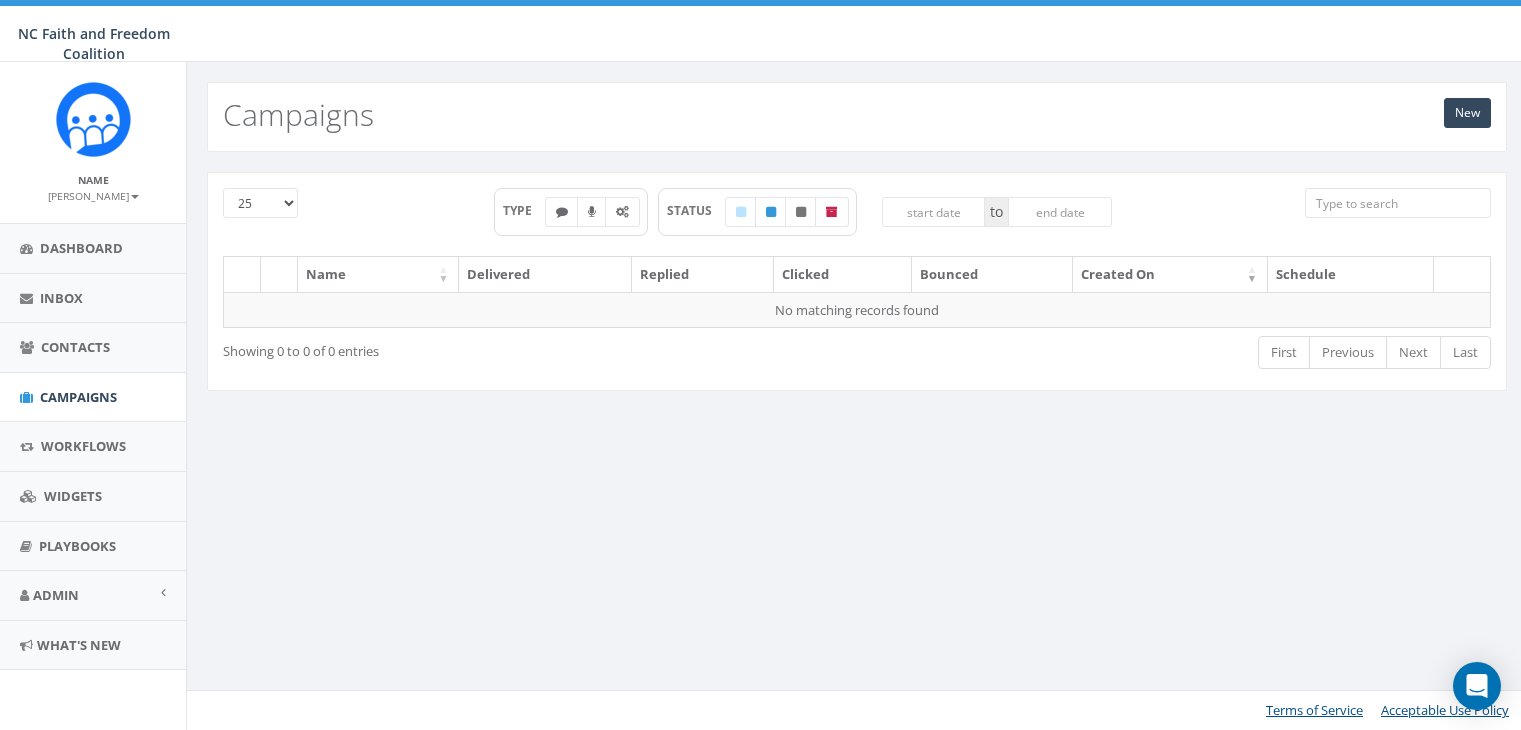 scroll, scrollTop: 0, scrollLeft: 0, axis: both 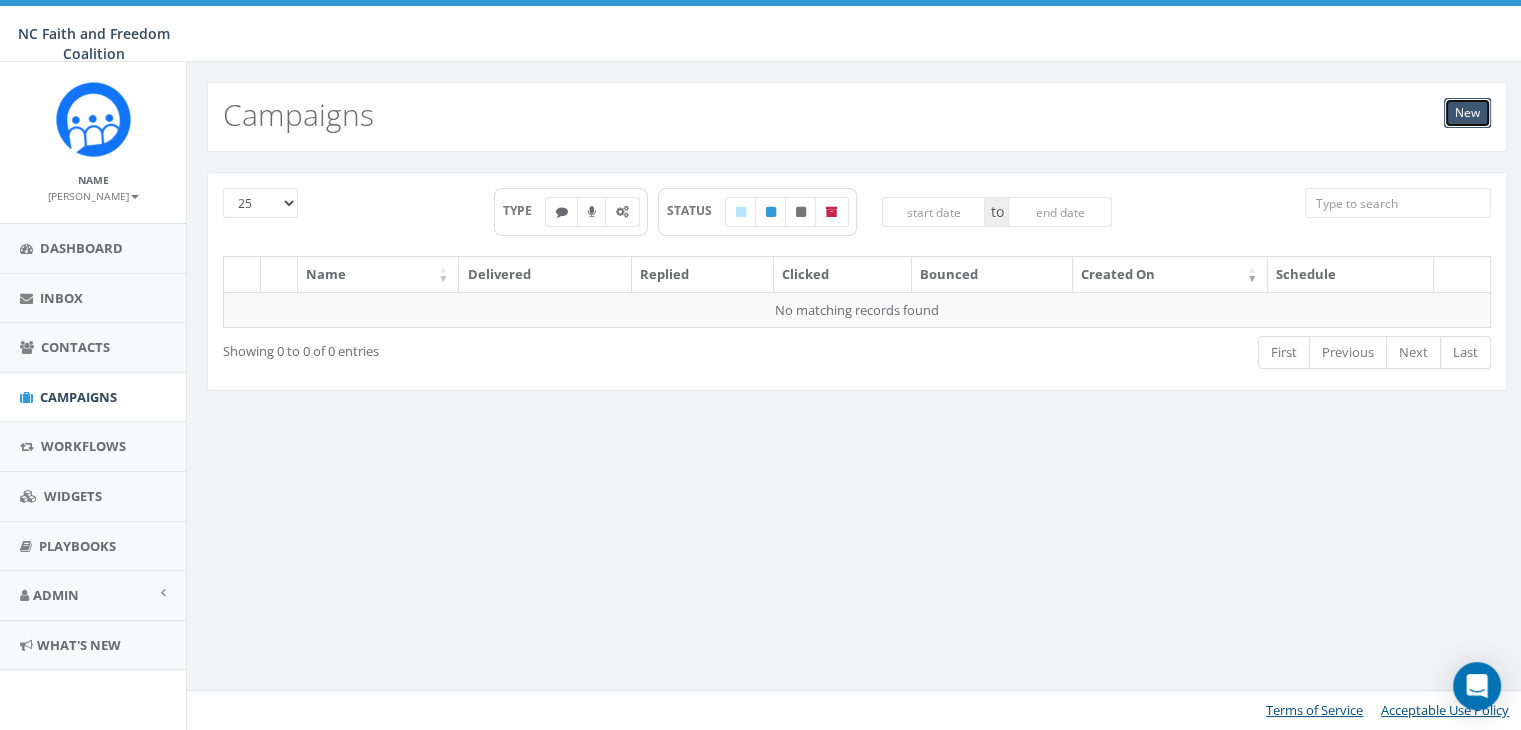 click on "New" at bounding box center (1467, 113) 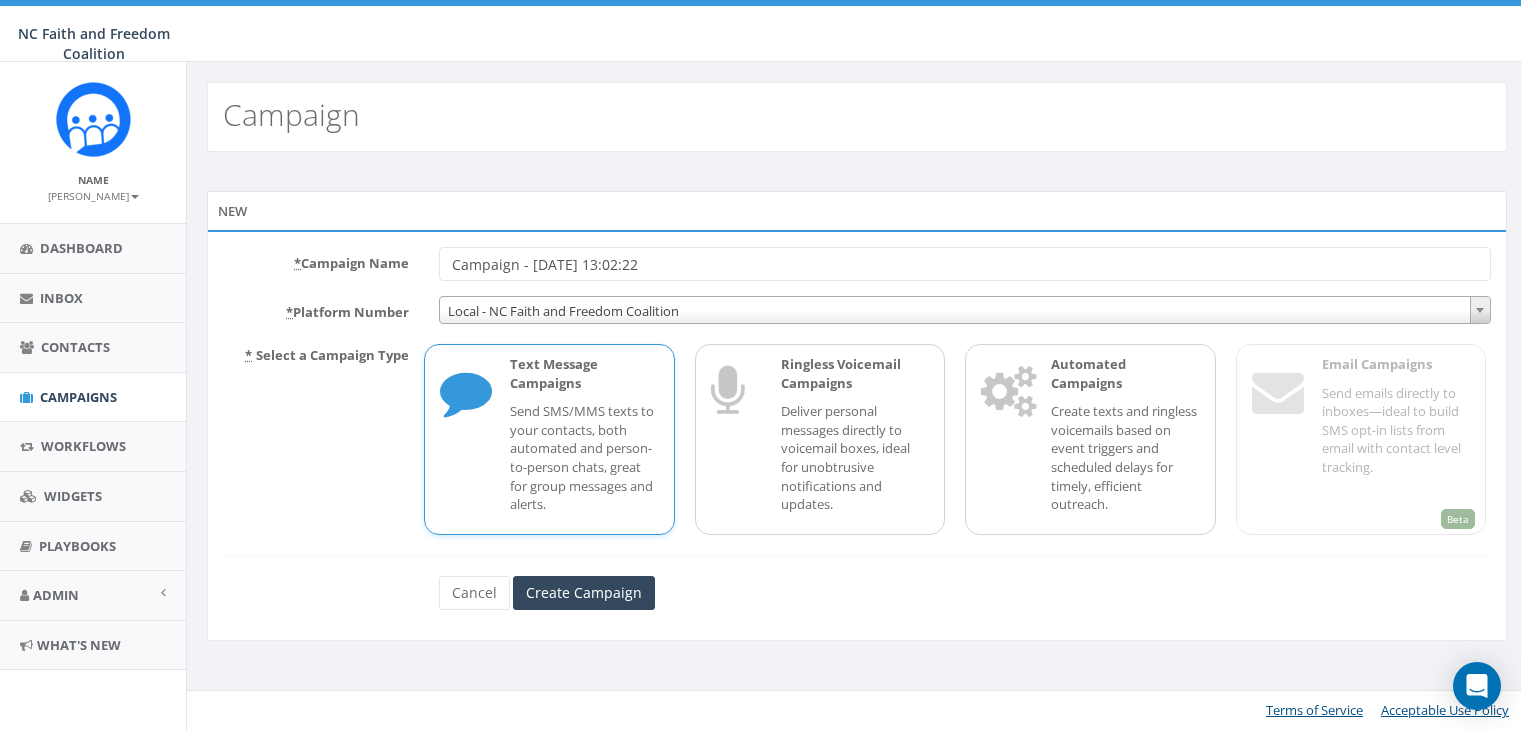 scroll, scrollTop: 0, scrollLeft: 0, axis: both 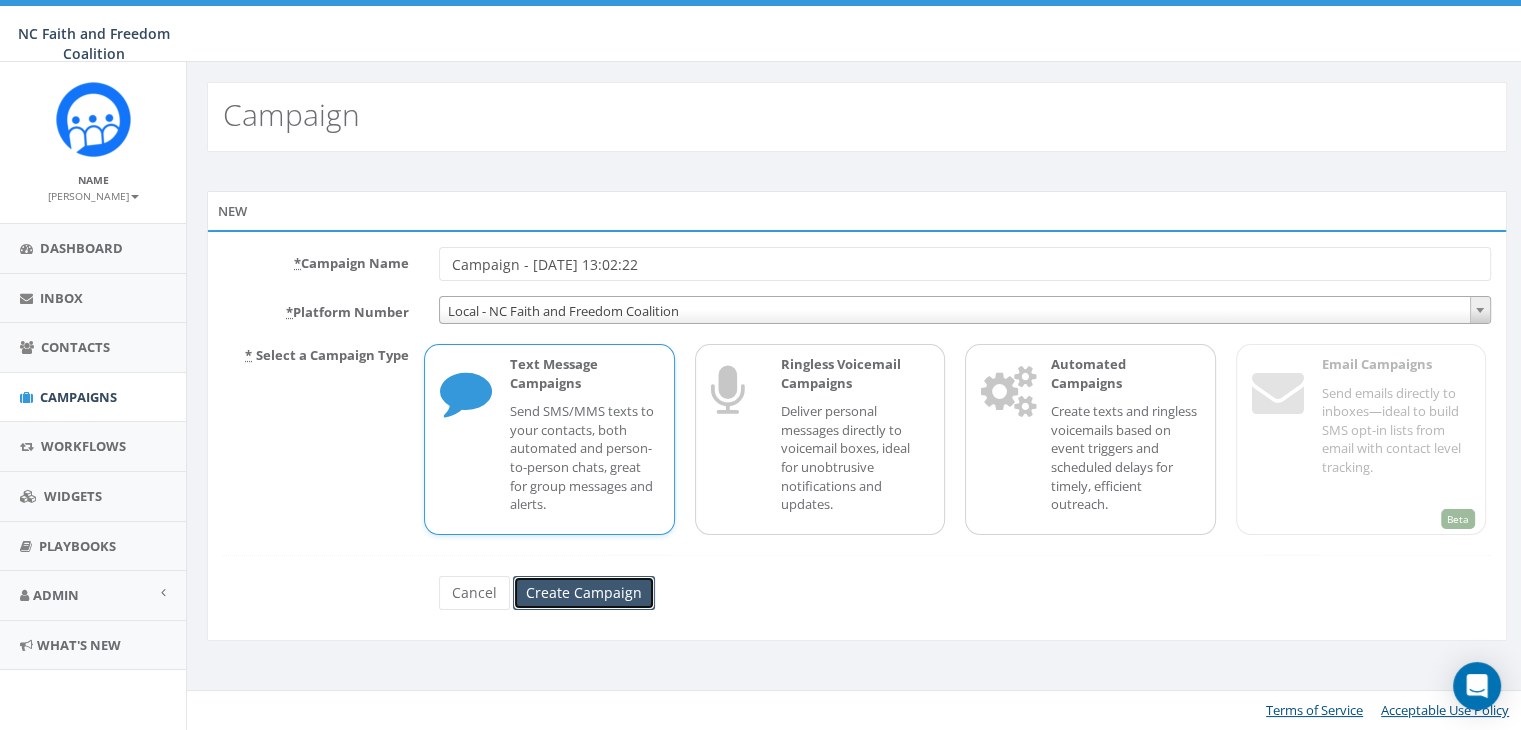 click on "Create Campaign" at bounding box center (584, 593) 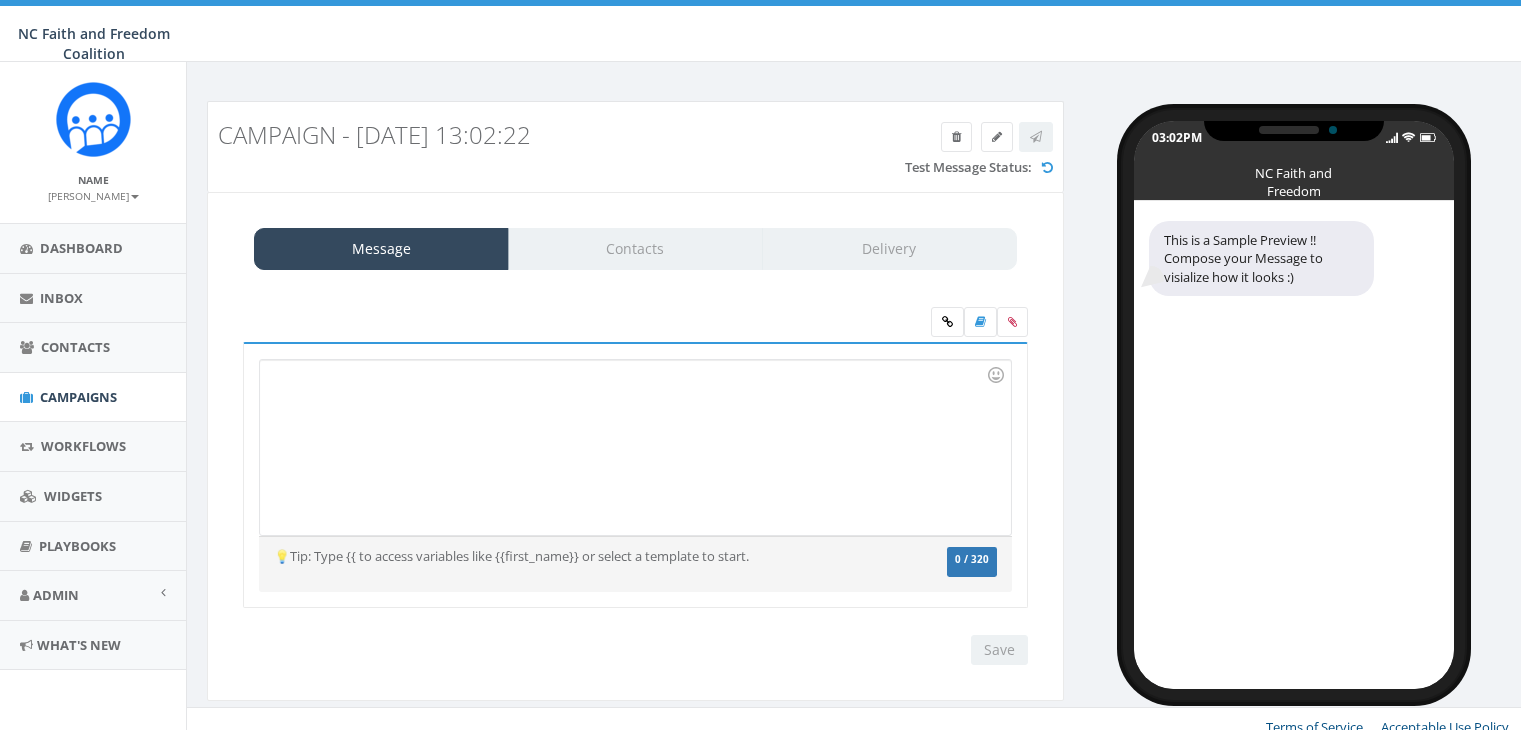 scroll, scrollTop: 0, scrollLeft: 0, axis: both 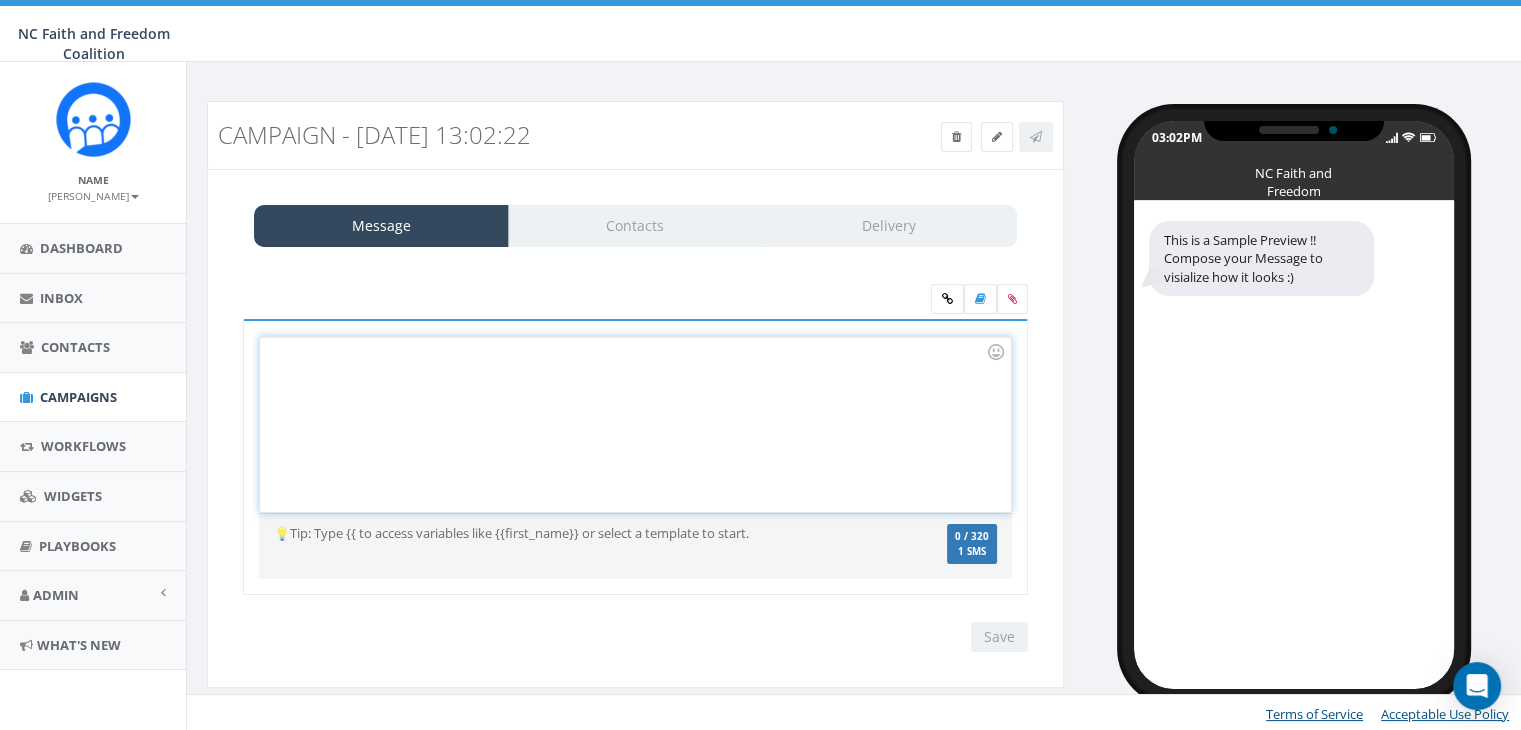 click at bounding box center (635, 424) 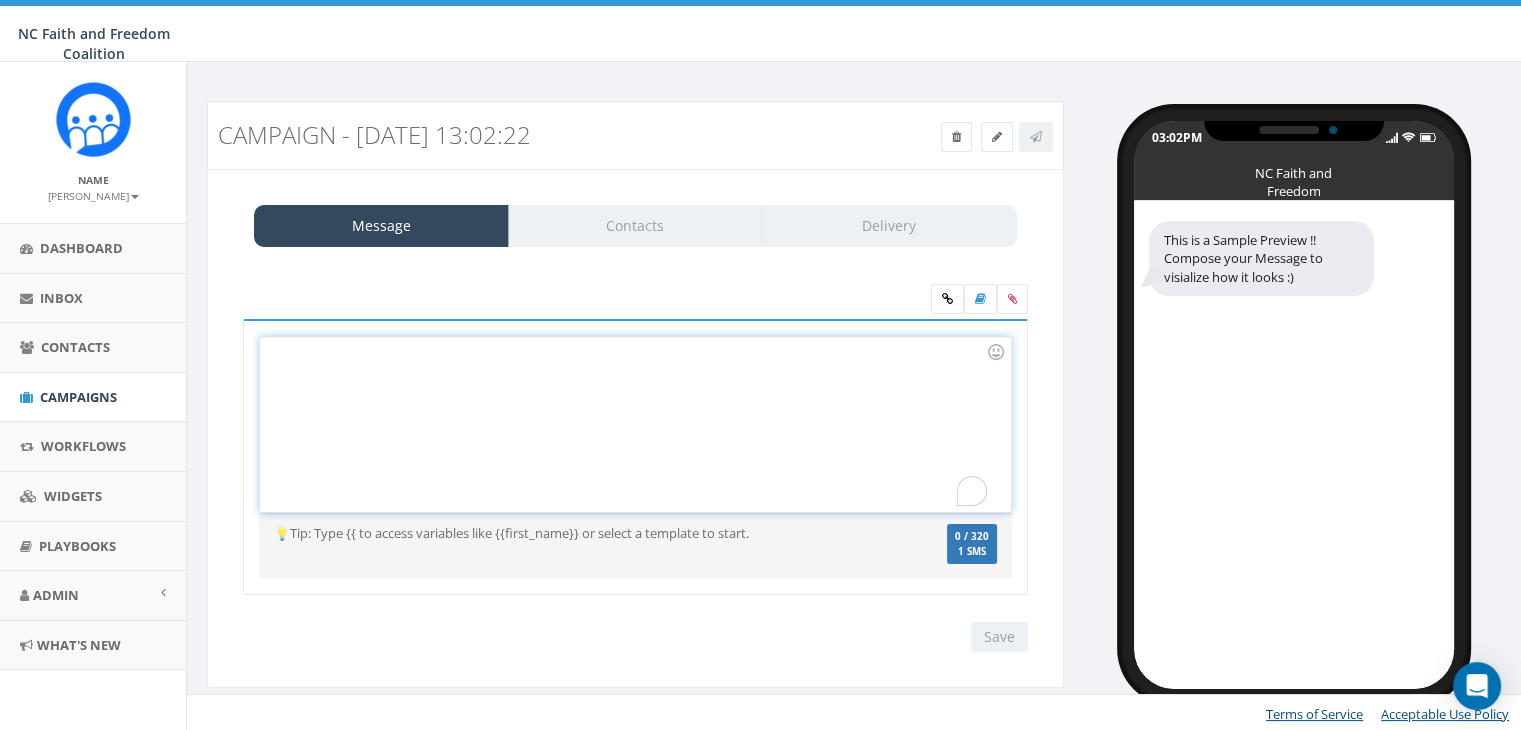 type 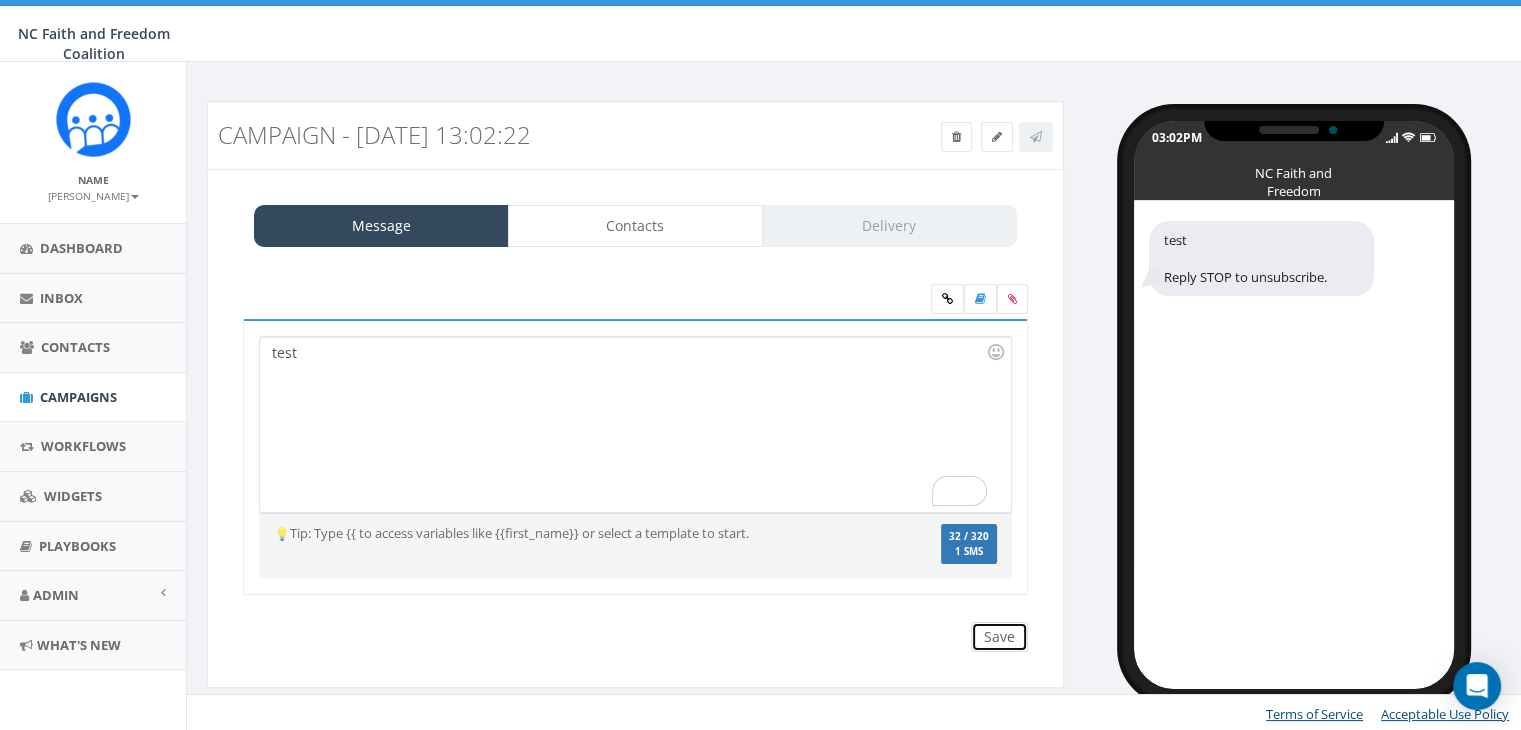 click on "Save" at bounding box center [999, 637] 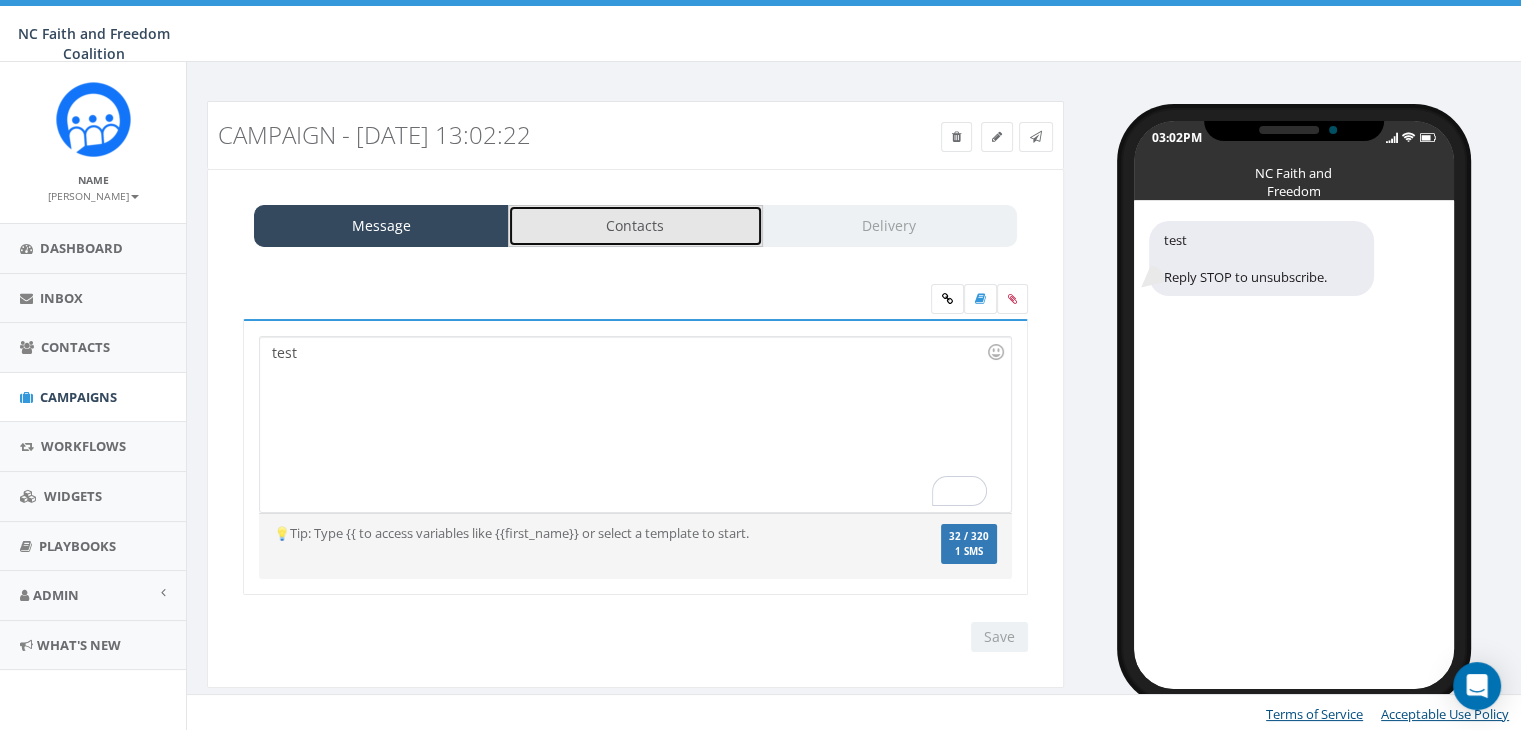 click on "Contacts" at bounding box center (635, 226) 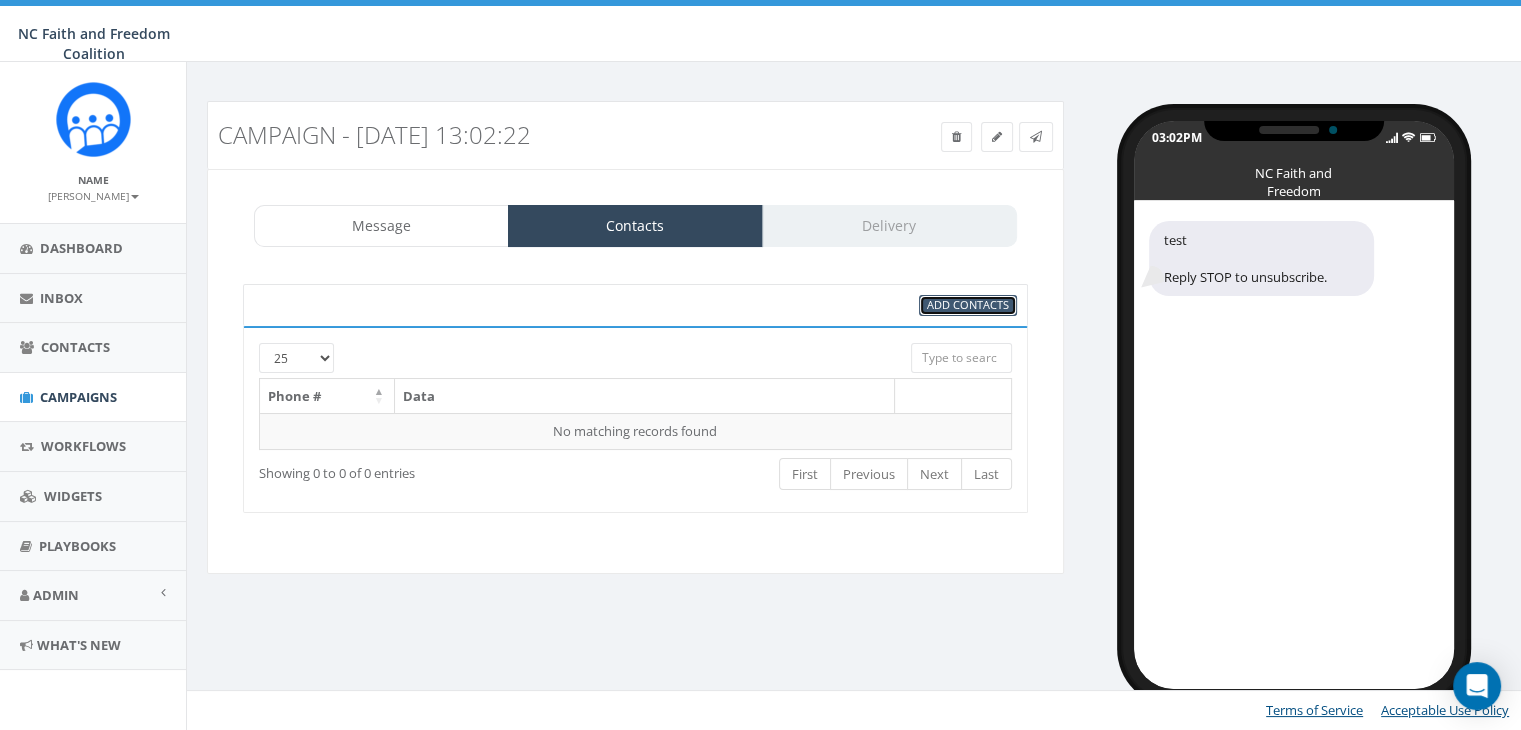 click on "Add Contacts" at bounding box center (968, 304) 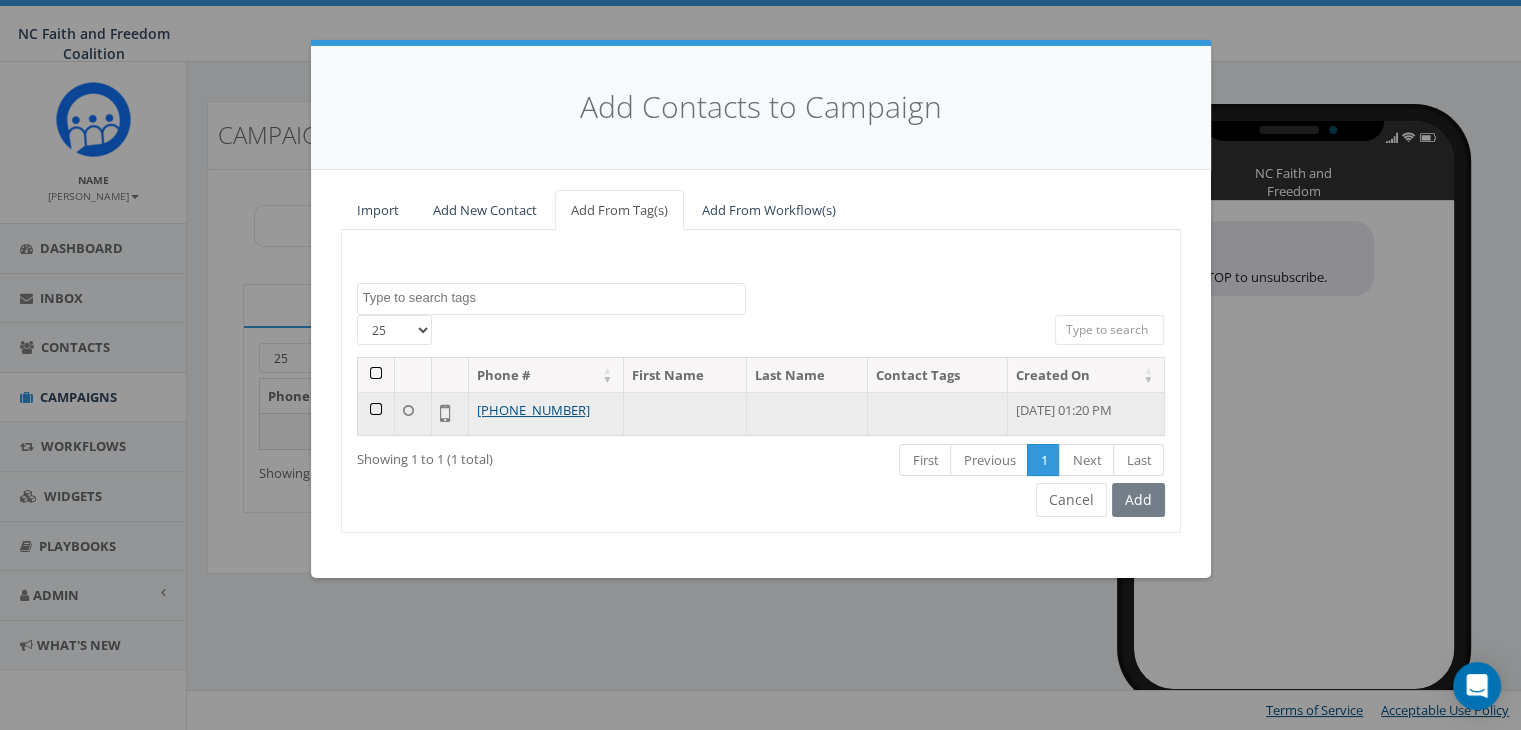 click at bounding box center (376, 413) 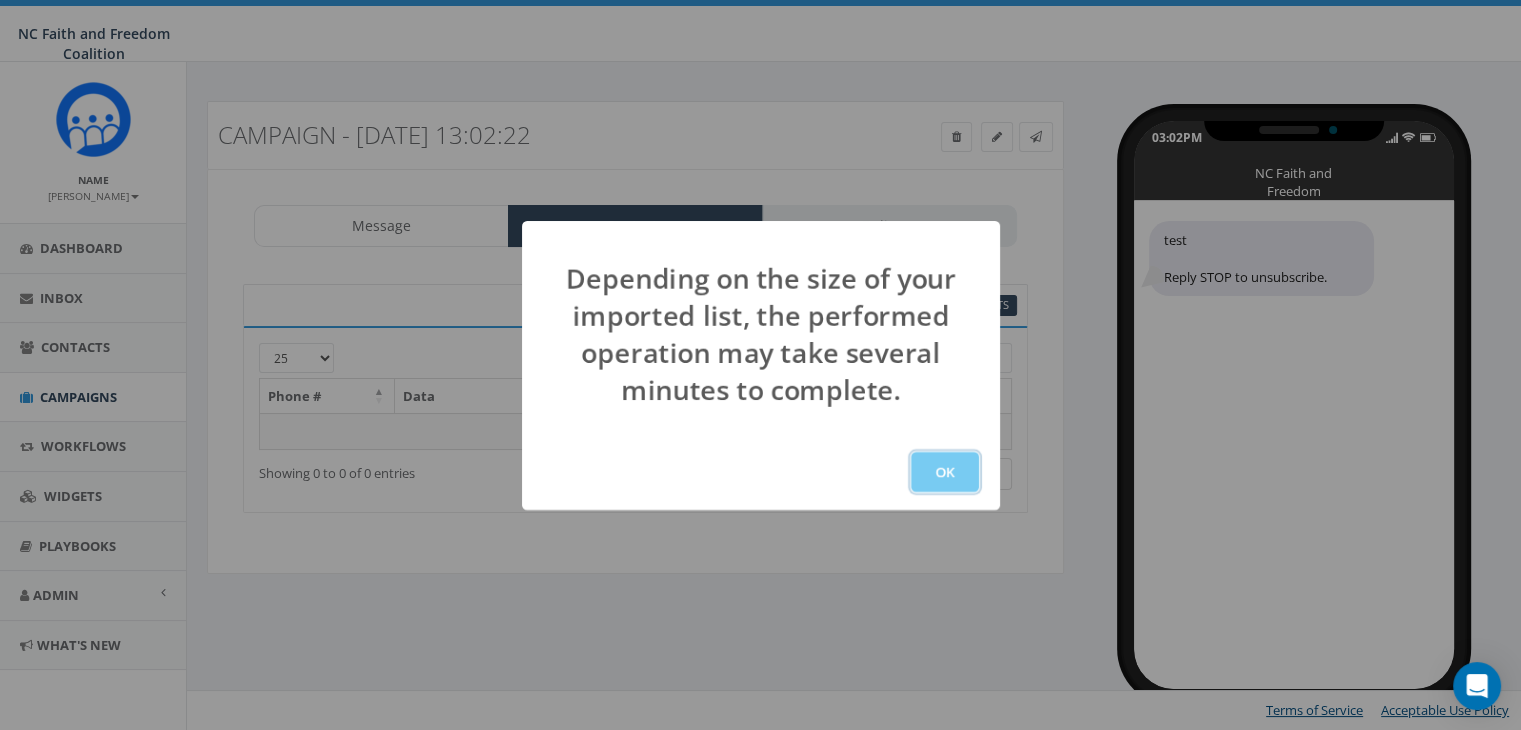 click on "OK" at bounding box center [945, 472] 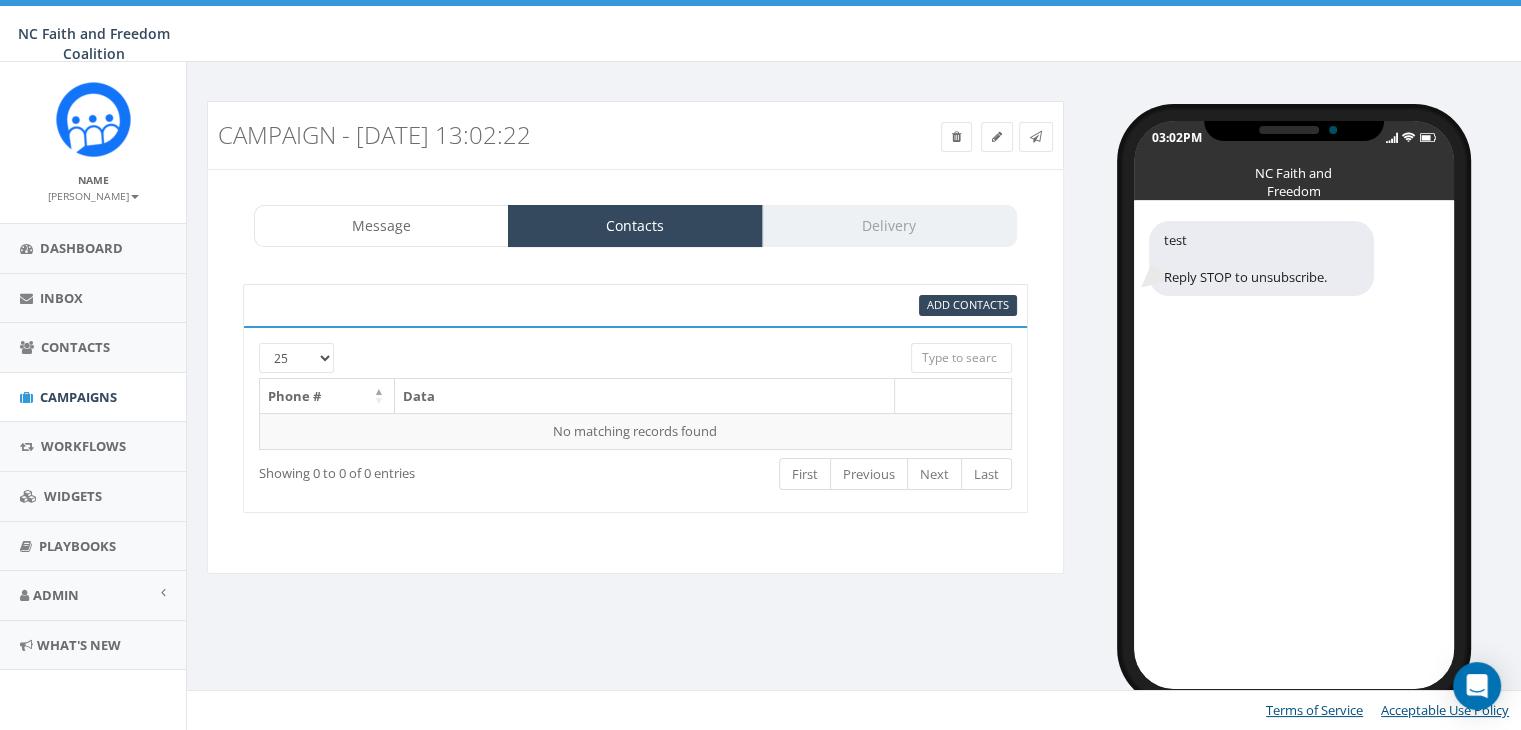 scroll, scrollTop: 0, scrollLeft: 0, axis: both 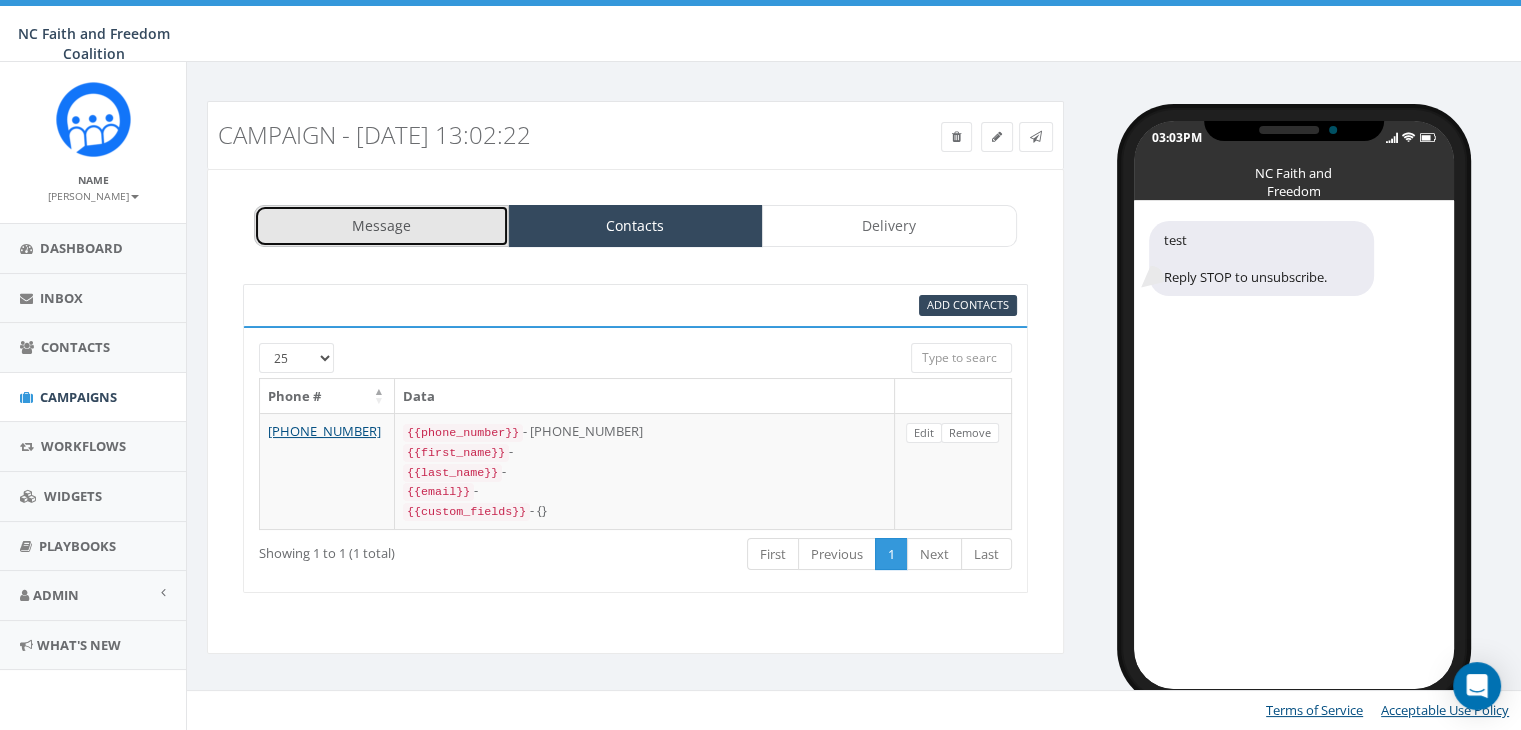 click on "Message" at bounding box center (381, 226) 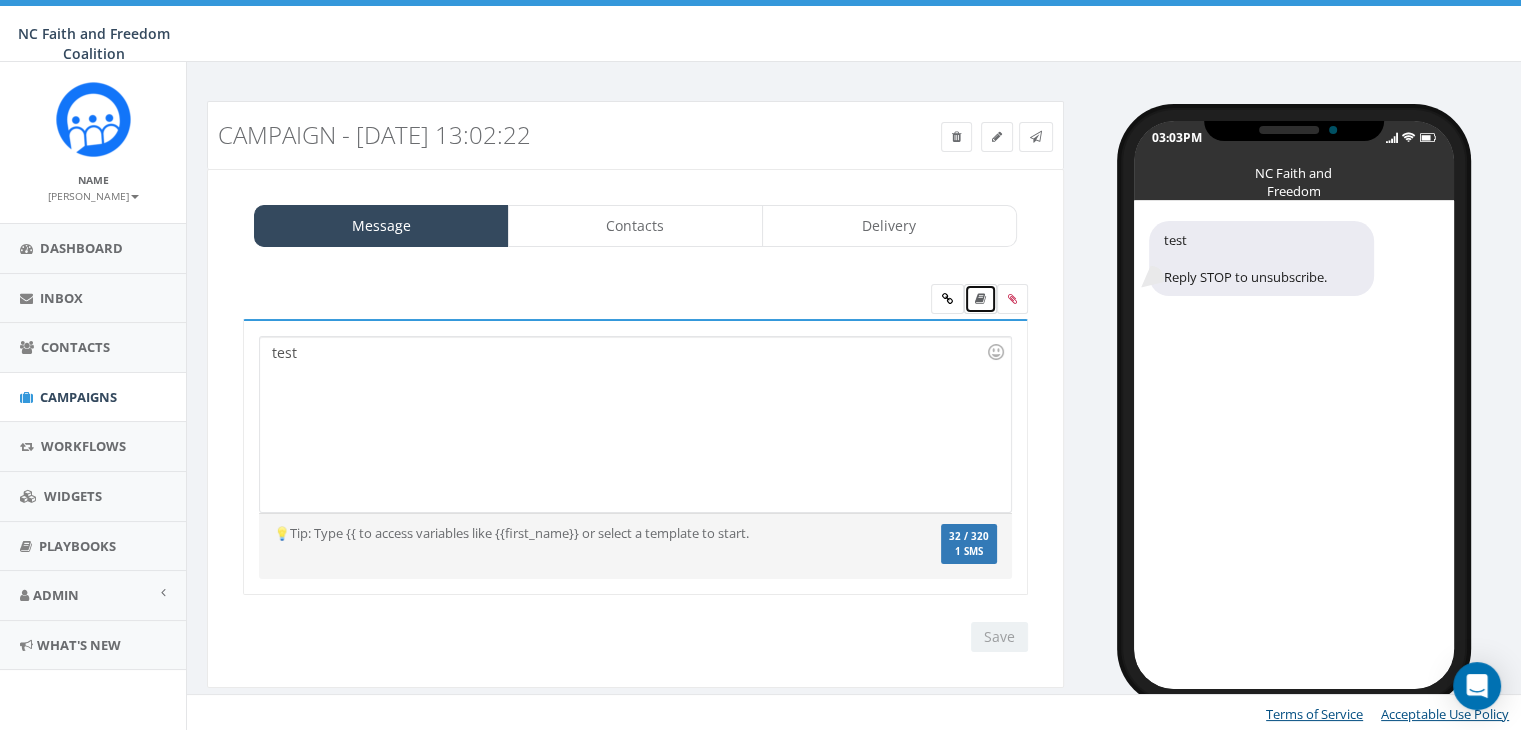 click at bounding box center (980, 299) 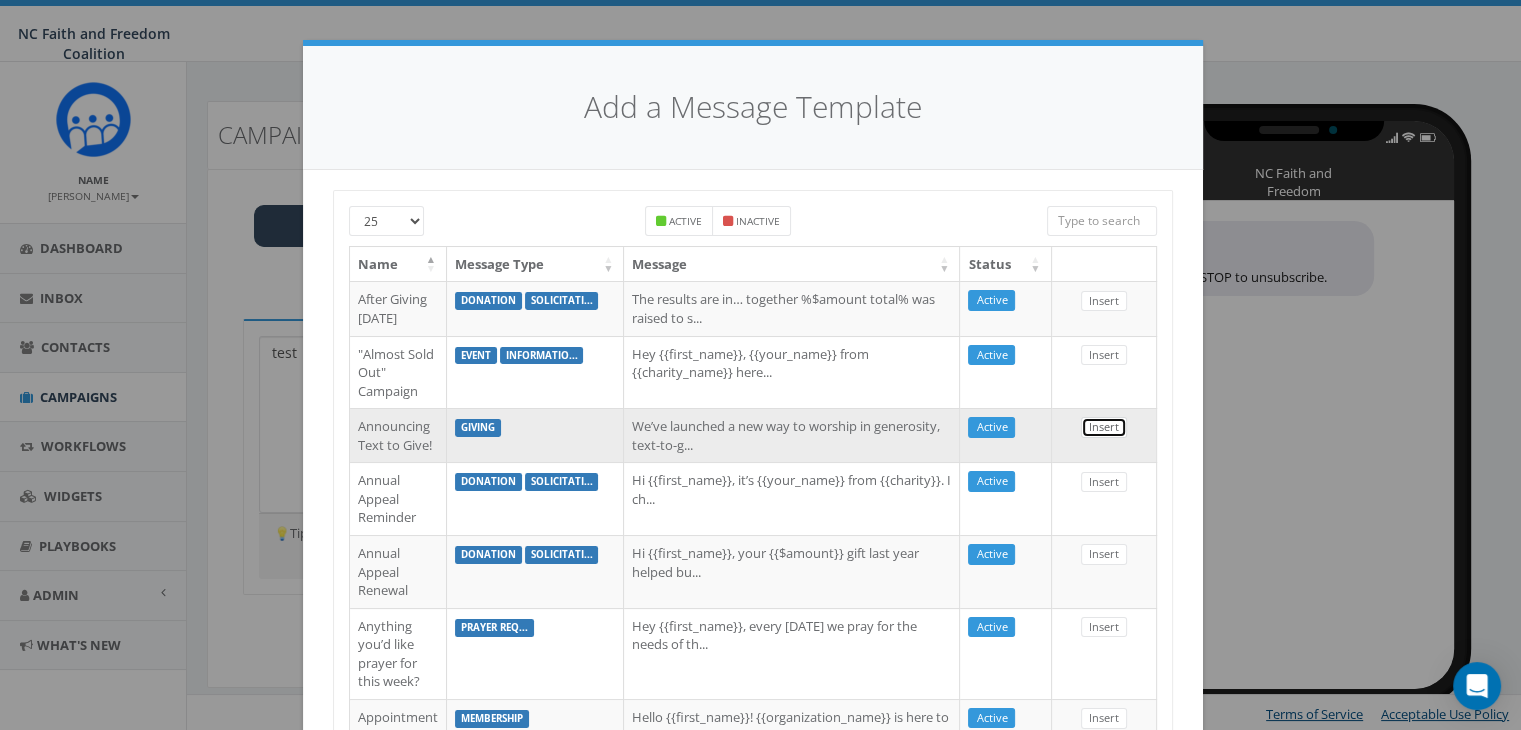 click on "Insert" at bounding box center [1104, 427] 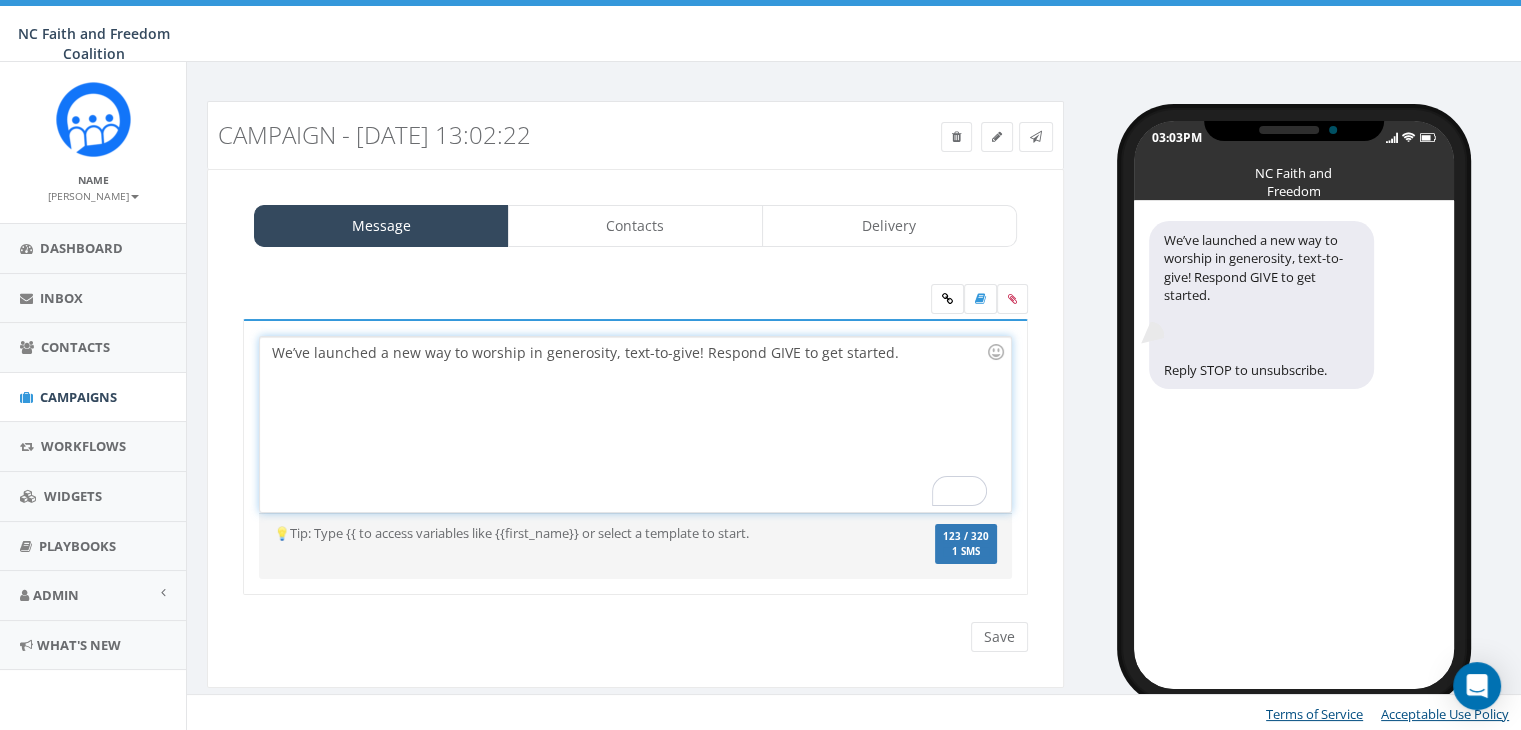 click on "We’ve launched a new way to worship in generosity, text-to-give! Respond GIVE to get started." at bounding box center [635, 424] 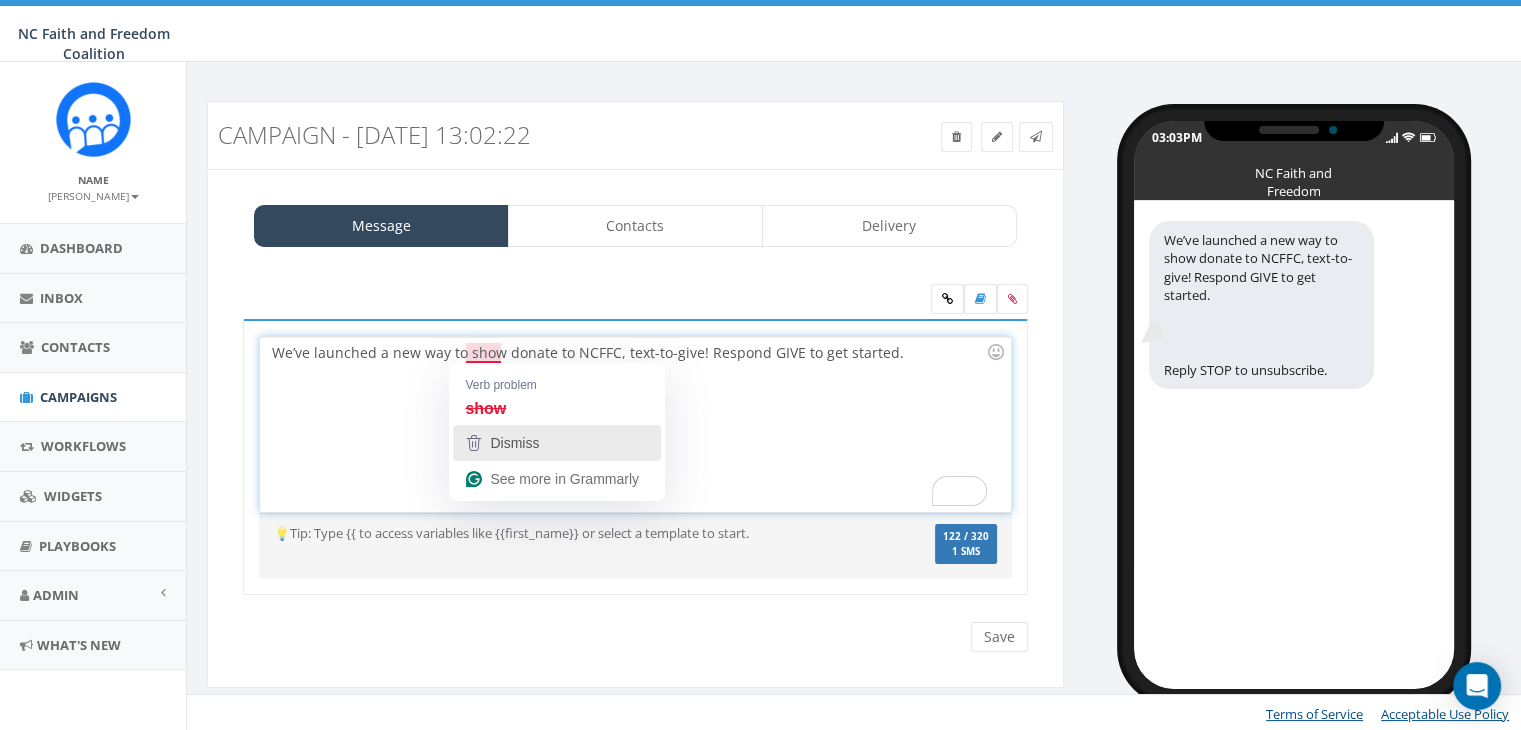 click on "Dismiss" at bounding box center (514, 443) 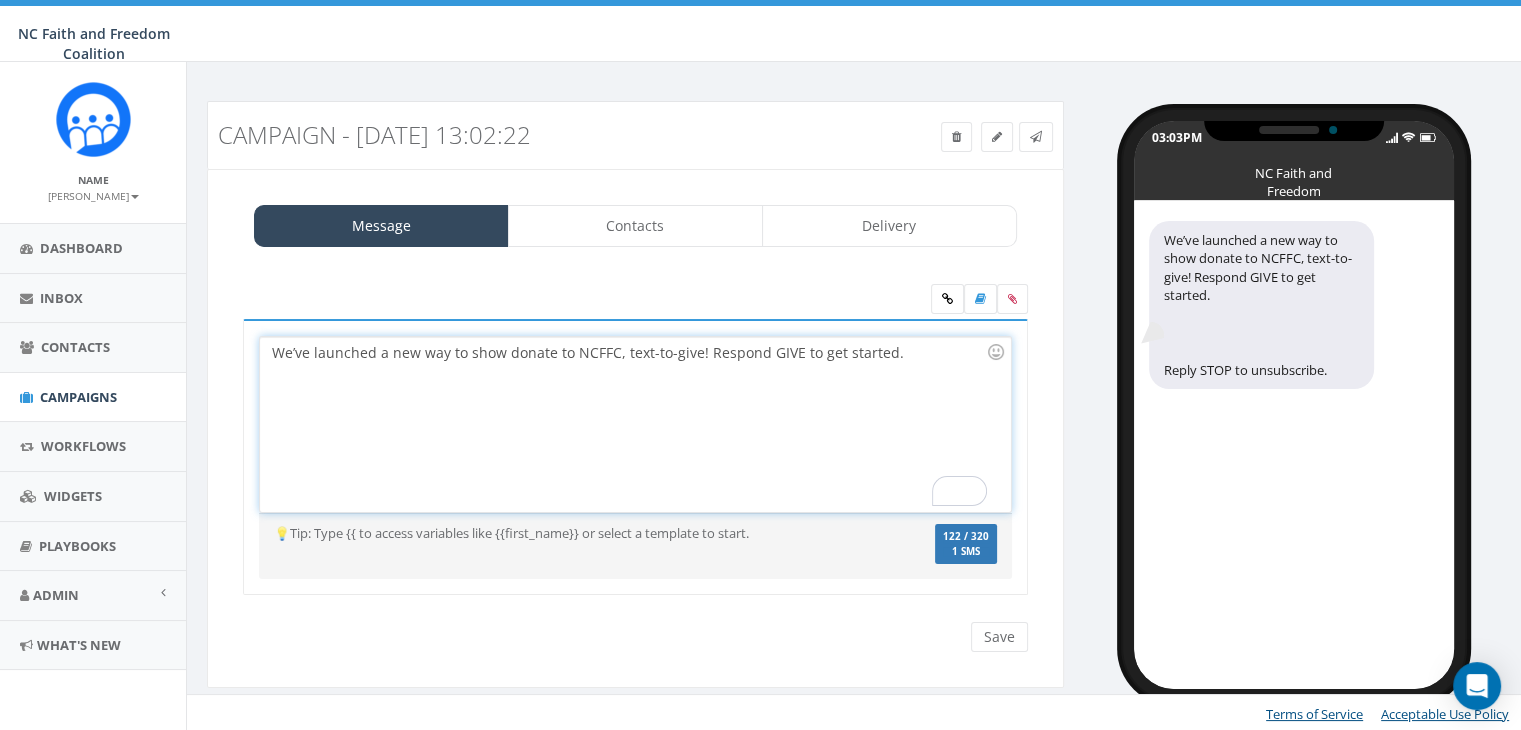 click on "We’ve launched a new way to show donate to NCFFC, text-to-give! Respond GIVE to get started." at bounding box center [635, 424] 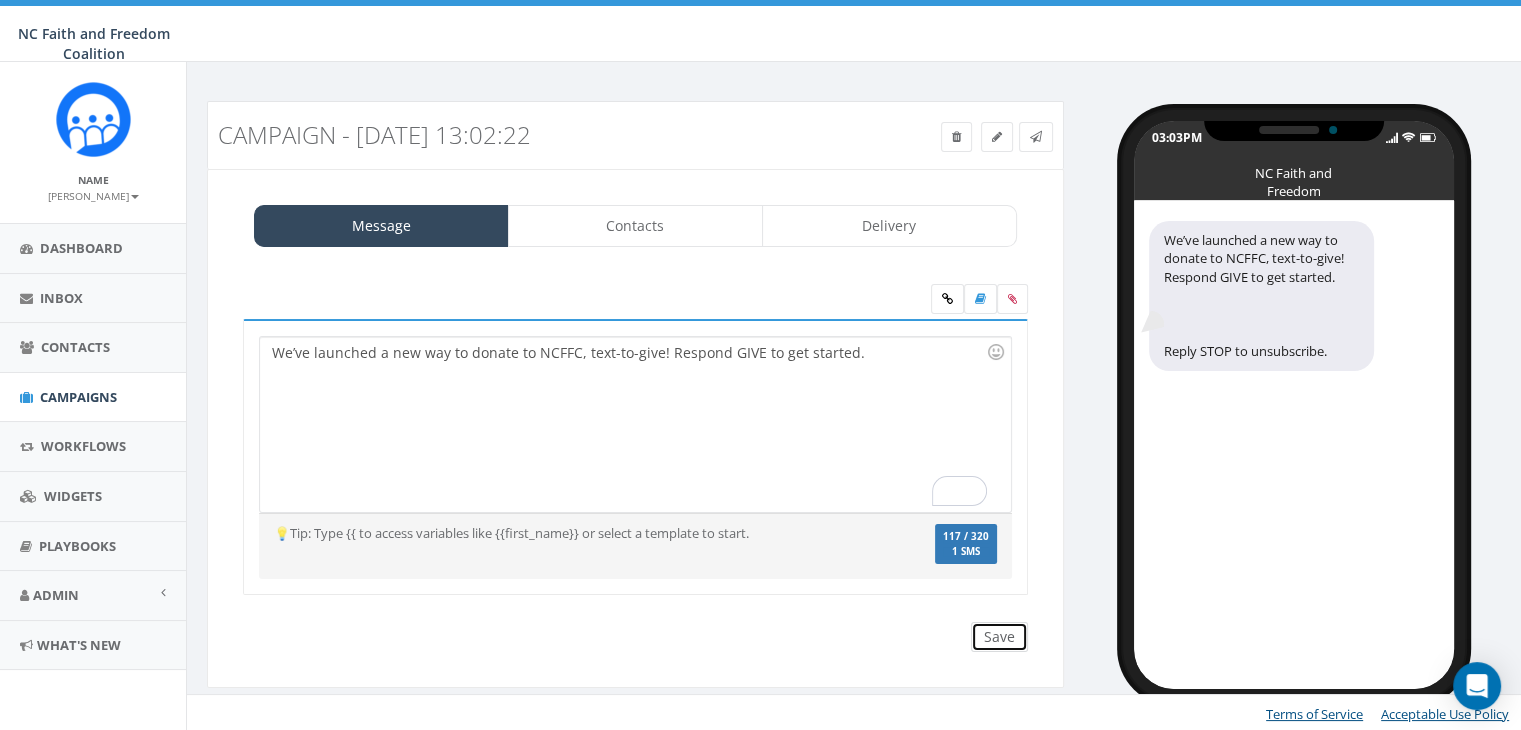 click on "Save" at bounding box center (999, 637) 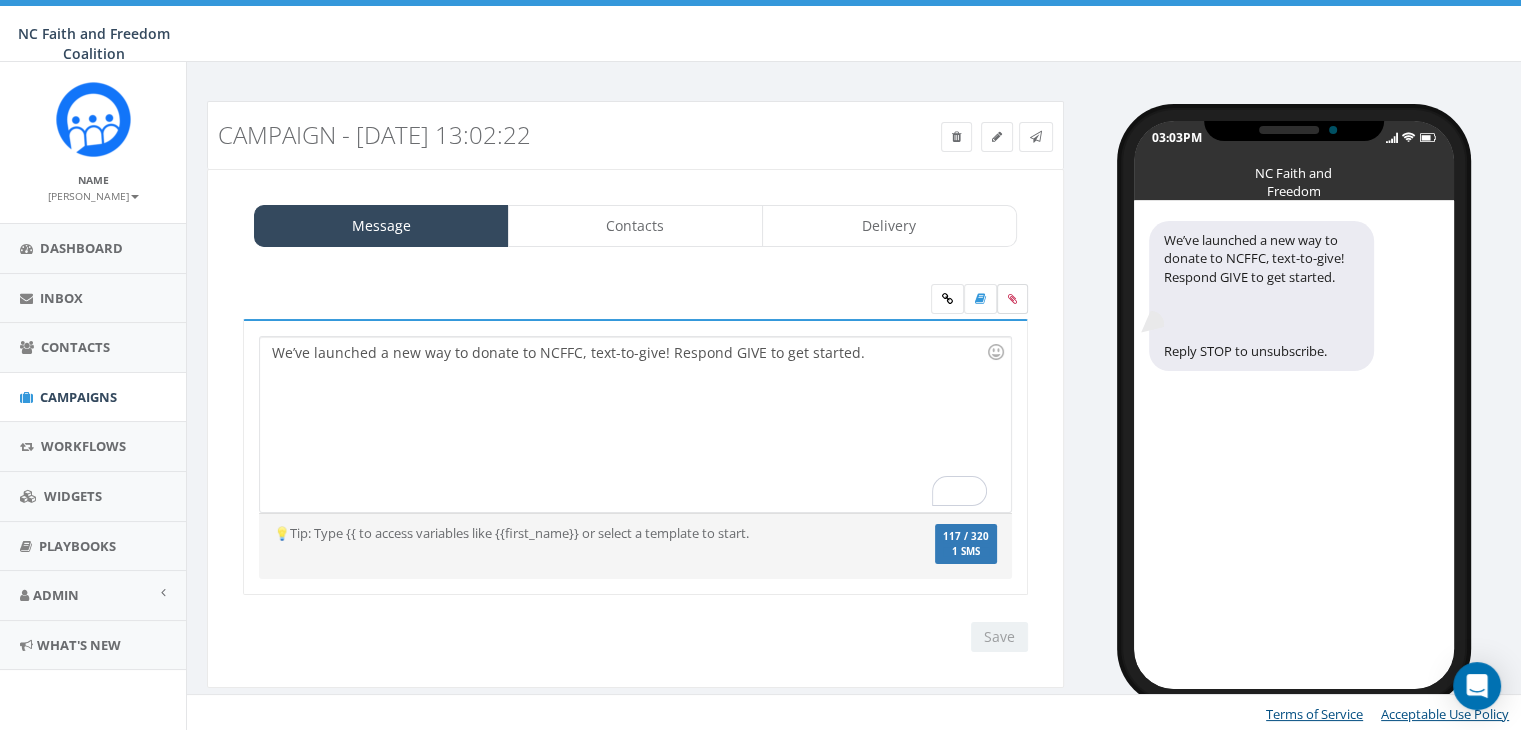 click at bounding box center [1012, 299] 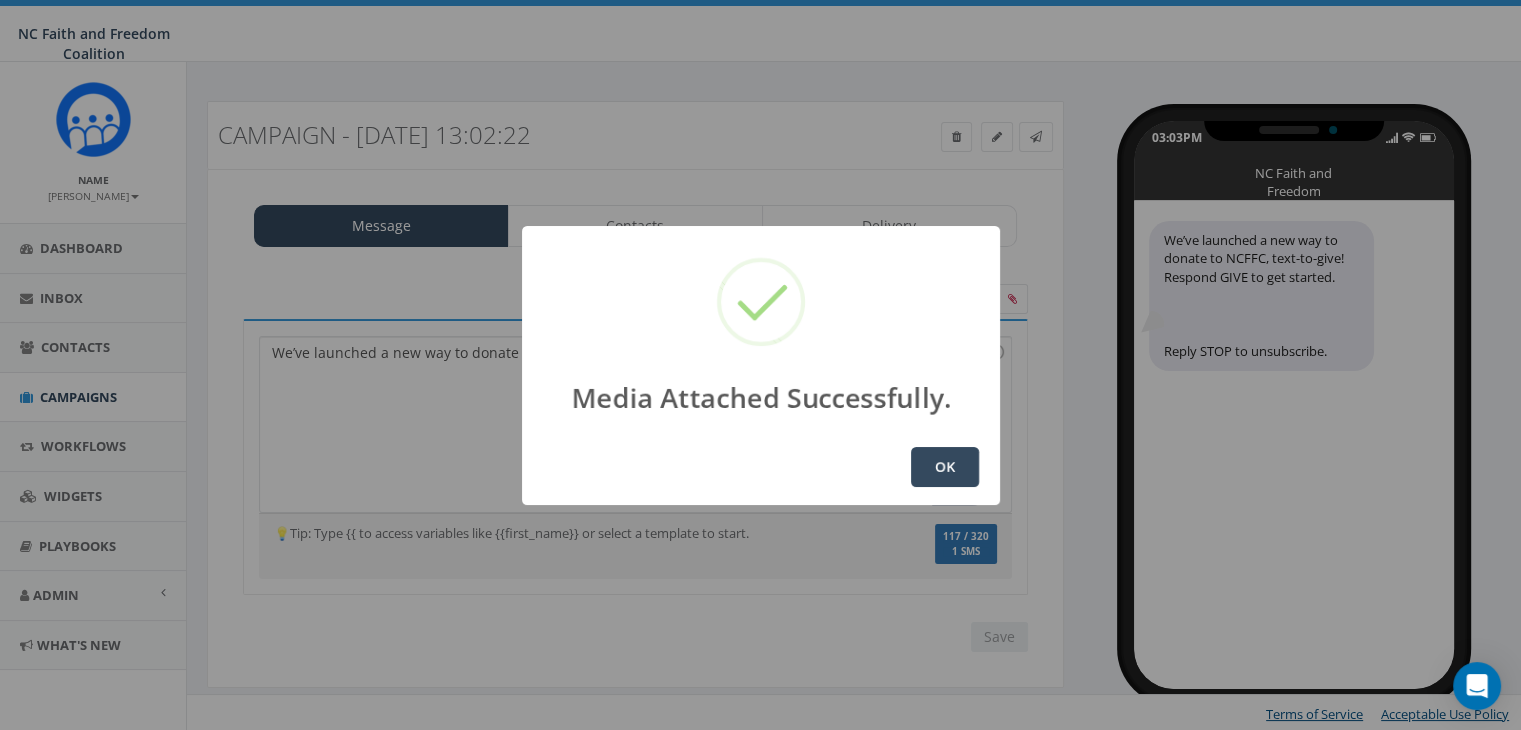 click on "OK" at bounding box center [945, 467] 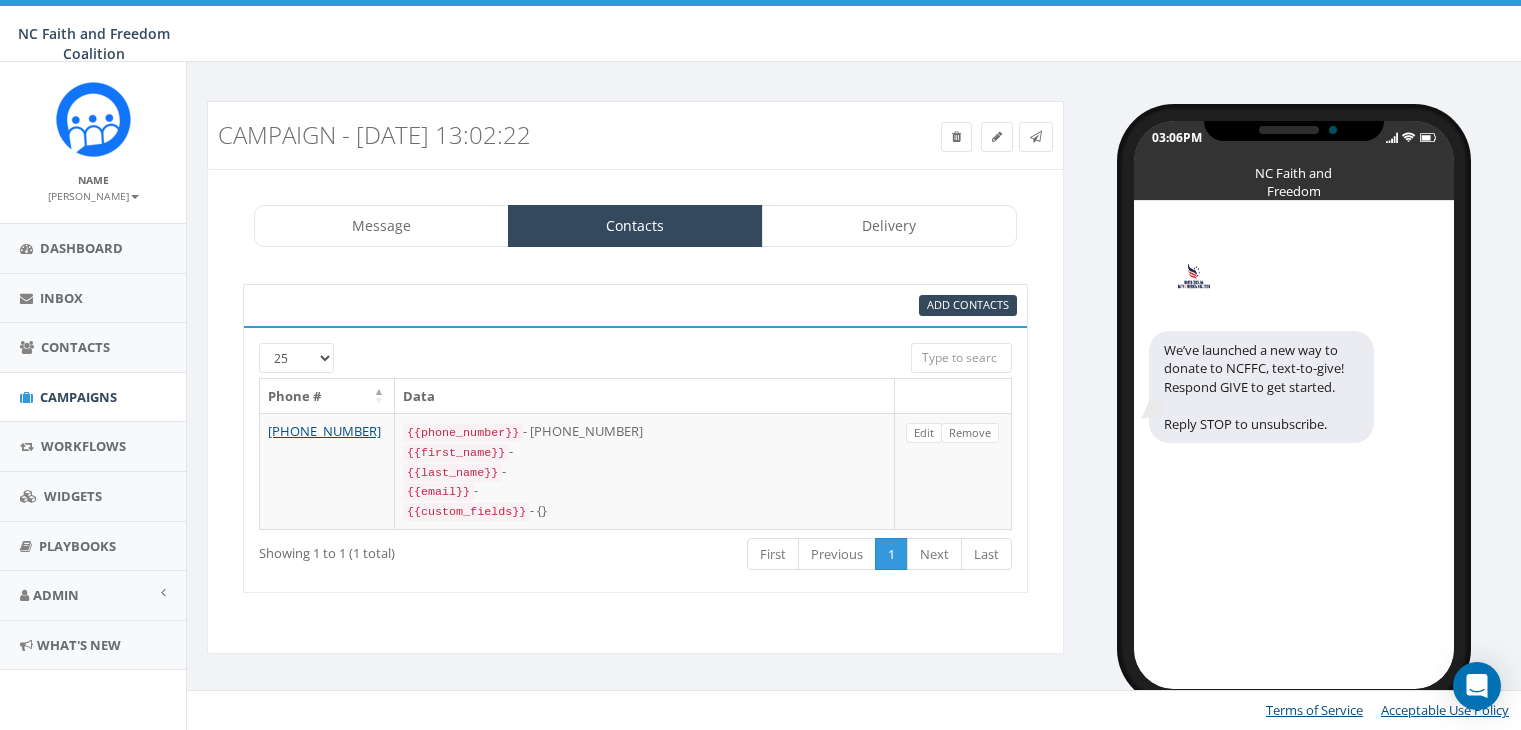 scroll, scrollTop: 0, scrollLeft: 0, axis: both 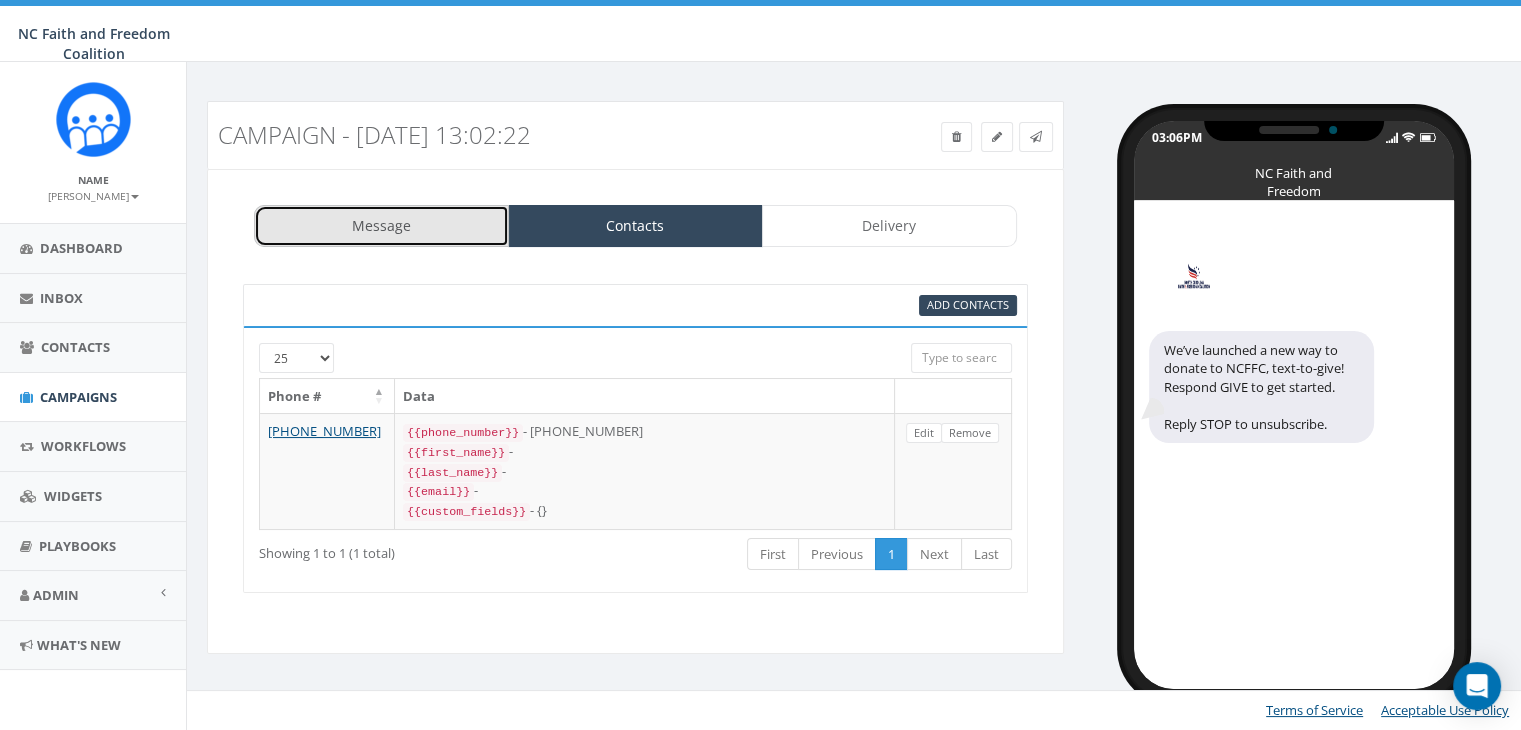 click on "Message" at bounding box center (381, 226) 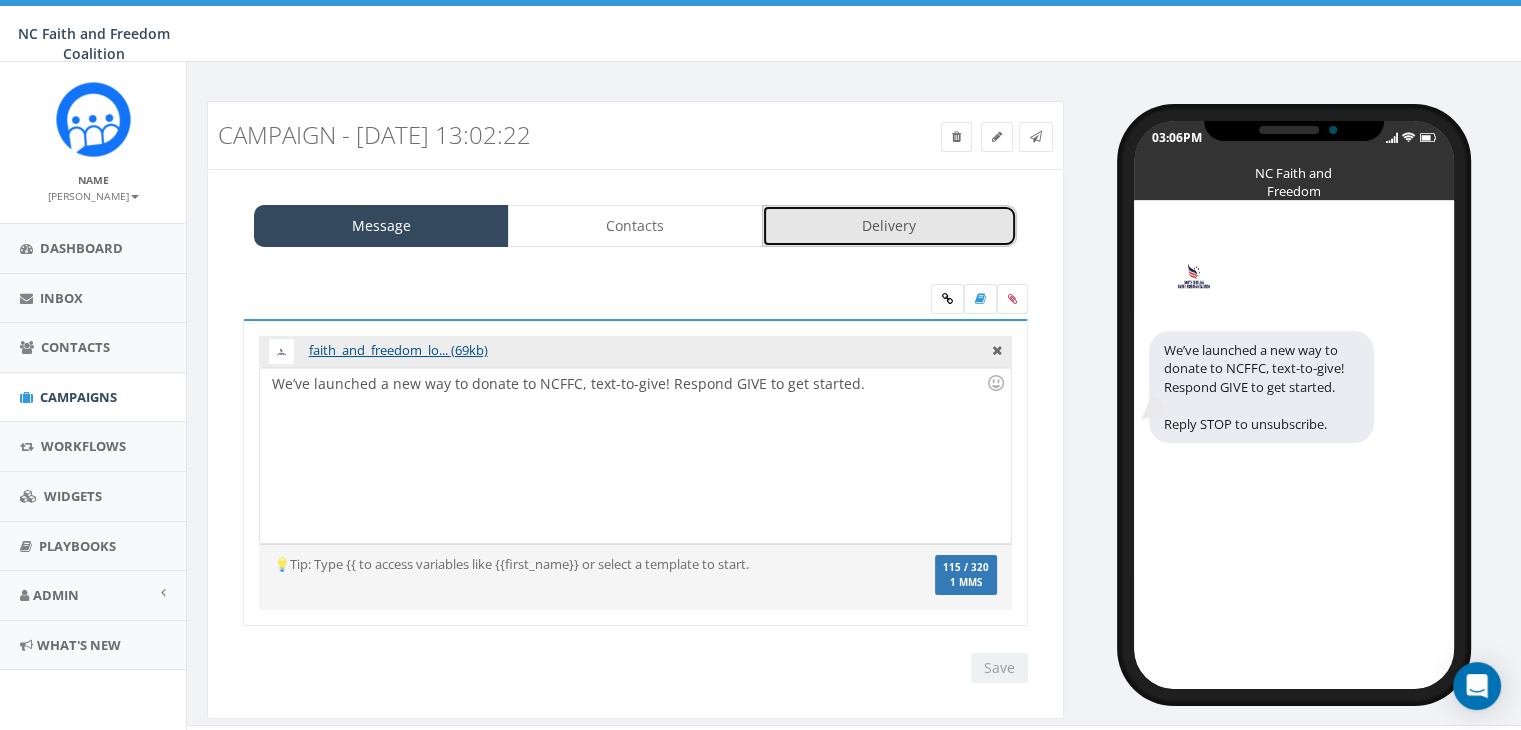 click on "Delivery" at bounding box center [889, 226] 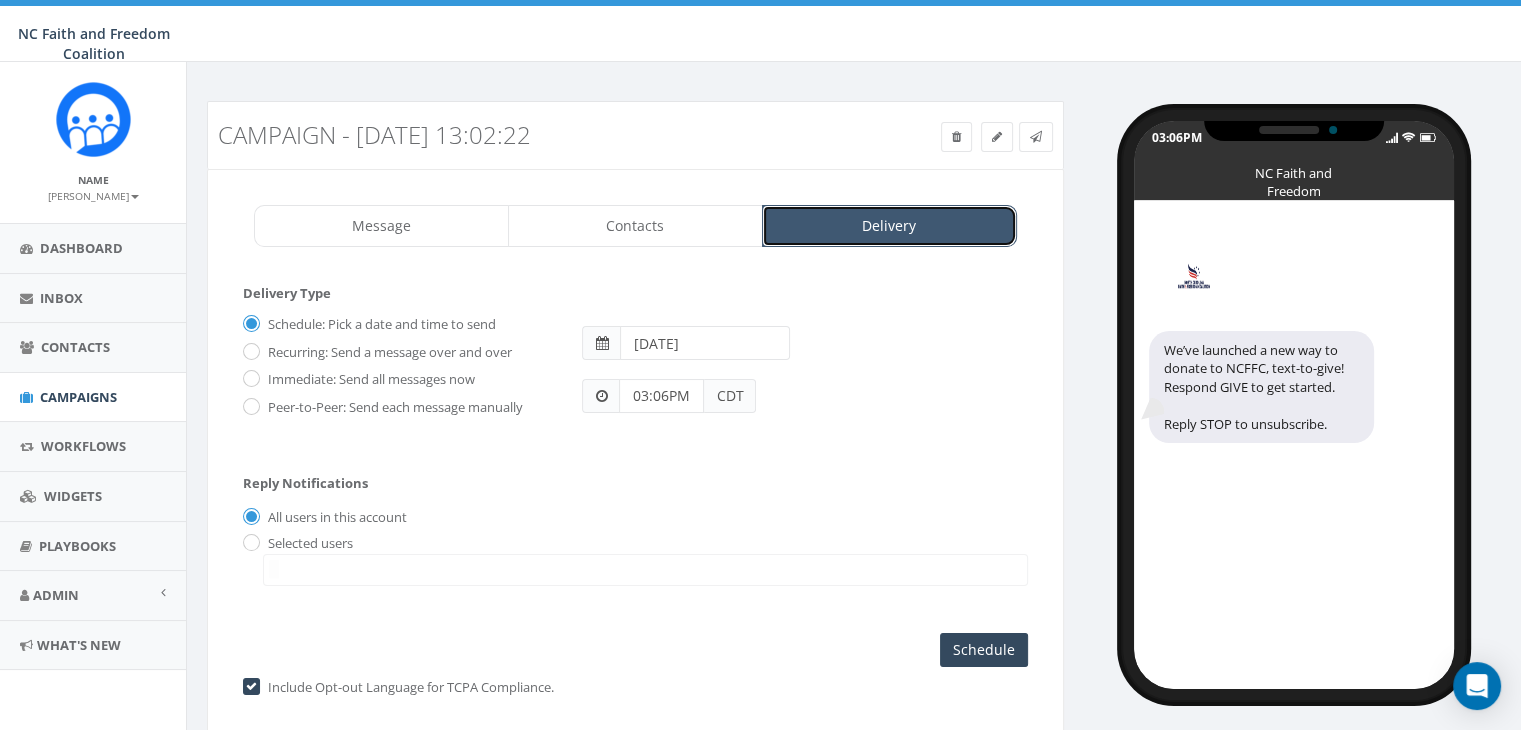 scroll, scrollTop: 0, scrollLeft: 0, axis: both 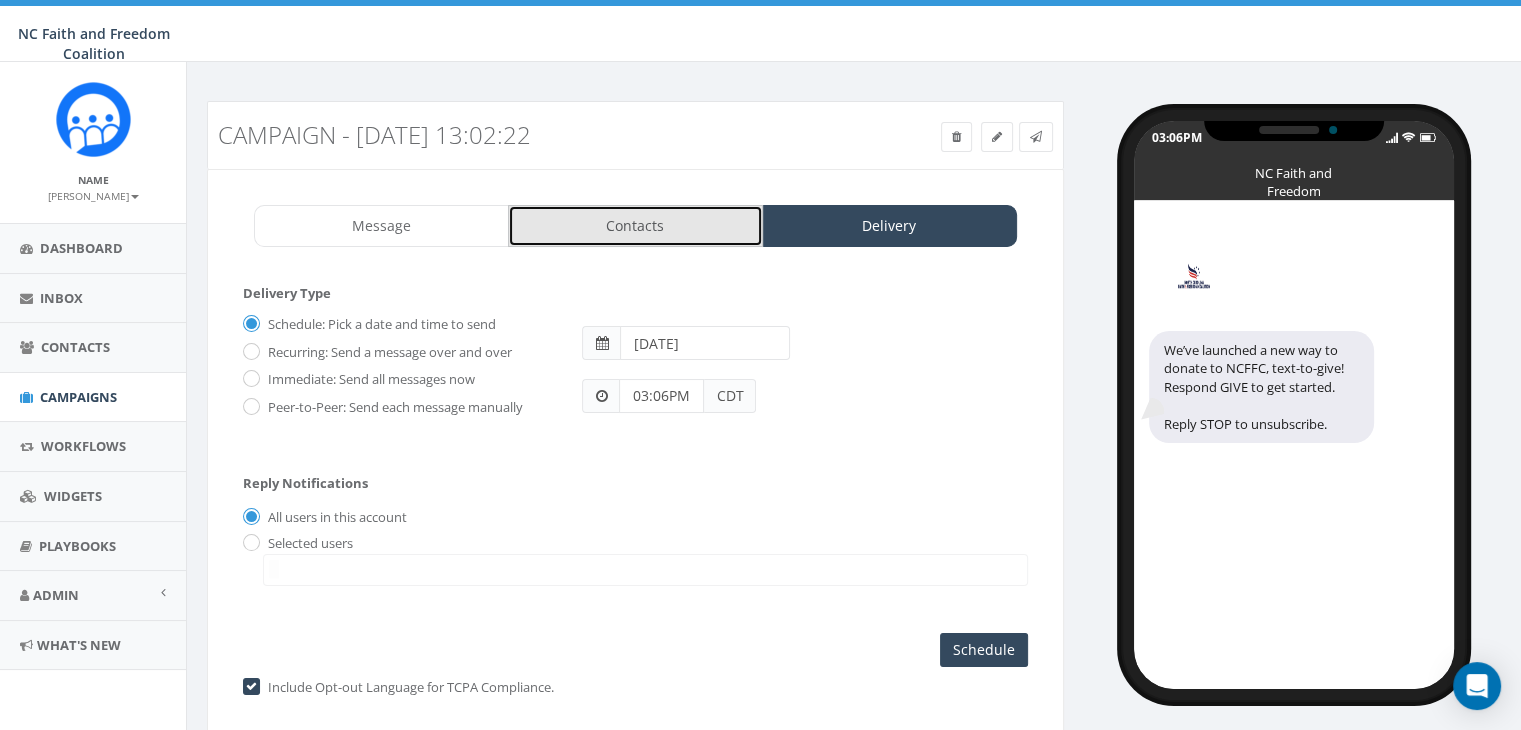 click on "Contacts" at bounding box center (635, 226) 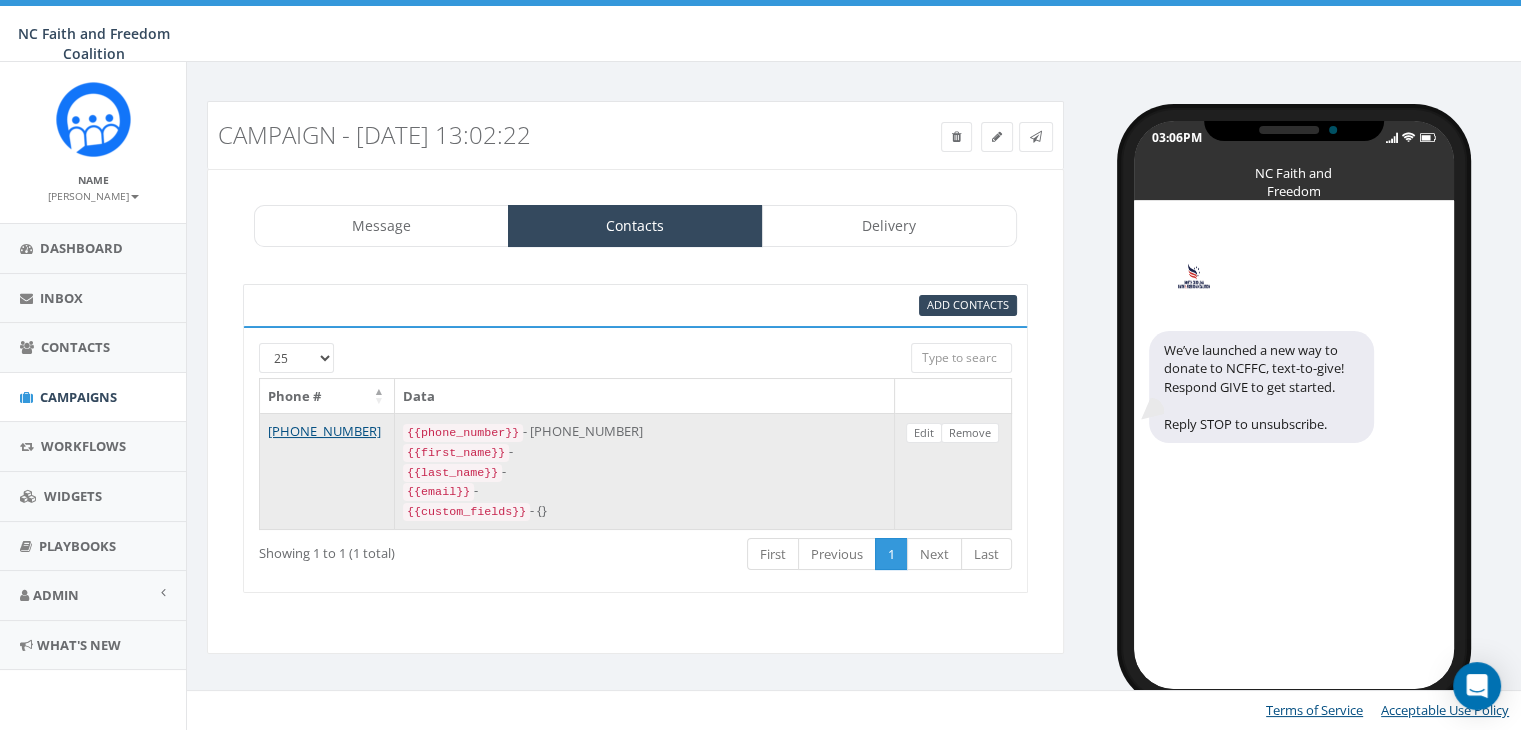 click on "{{last_name}}  -" at bounding box center (644, 472) 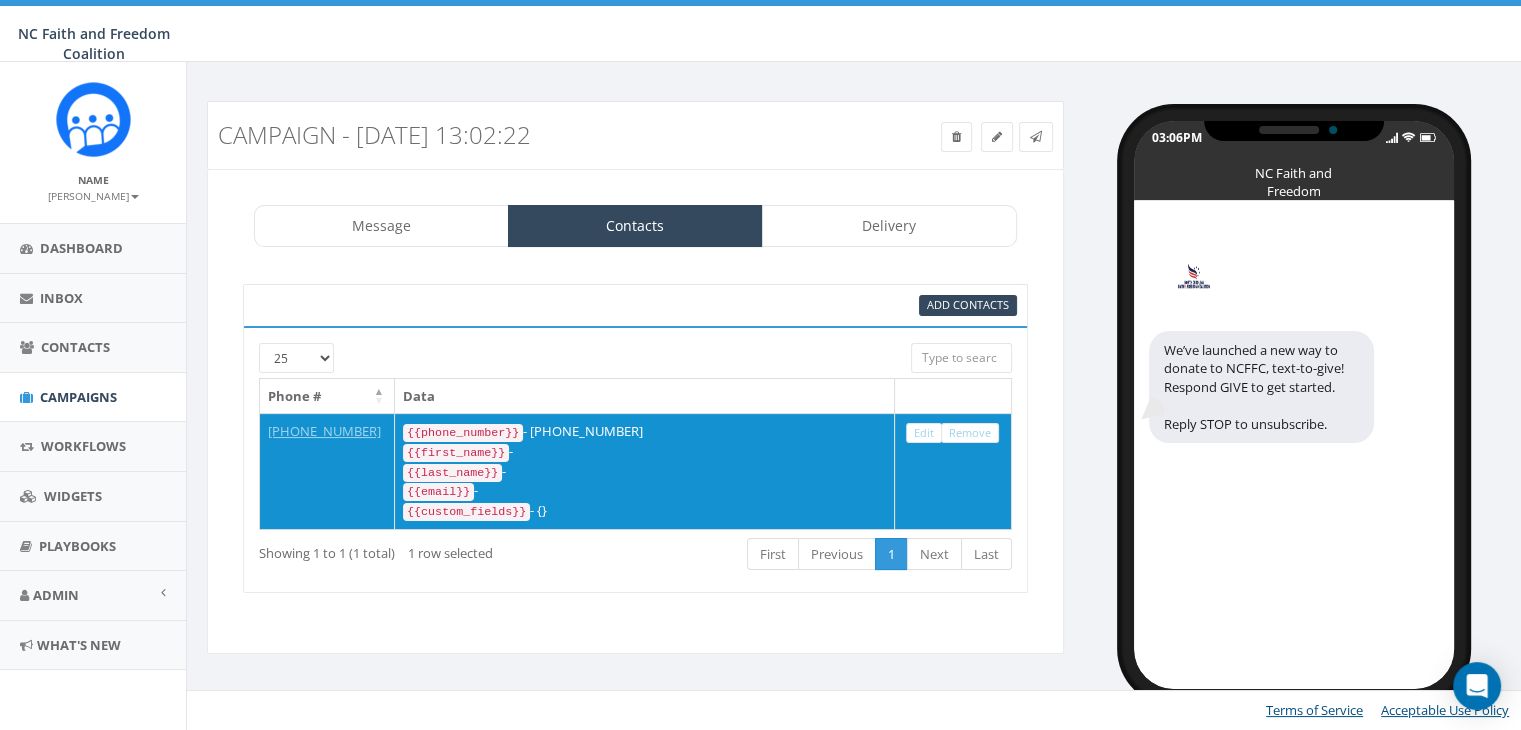 click at bounding box center [602, 352] 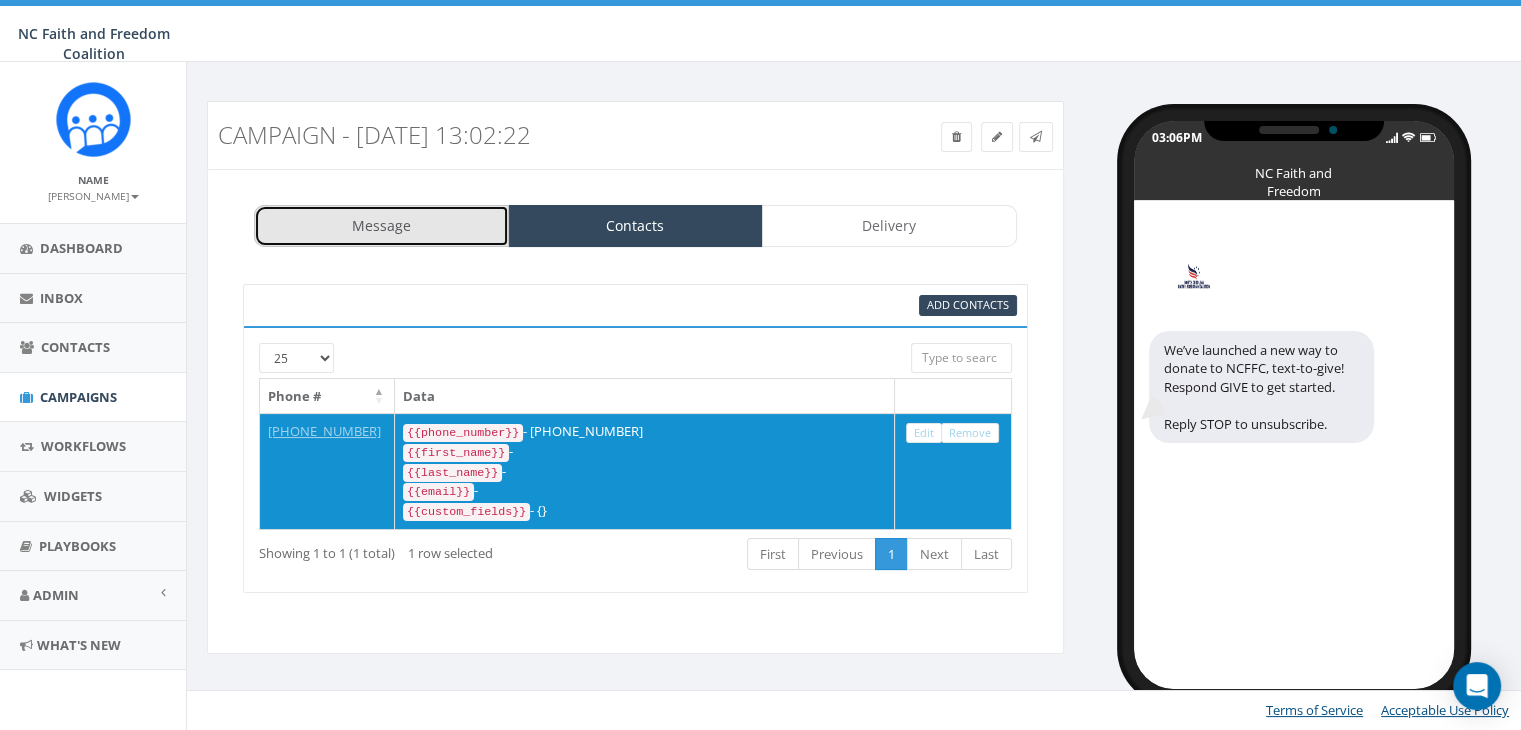 click on "Message" at bounding box center (381, 226) 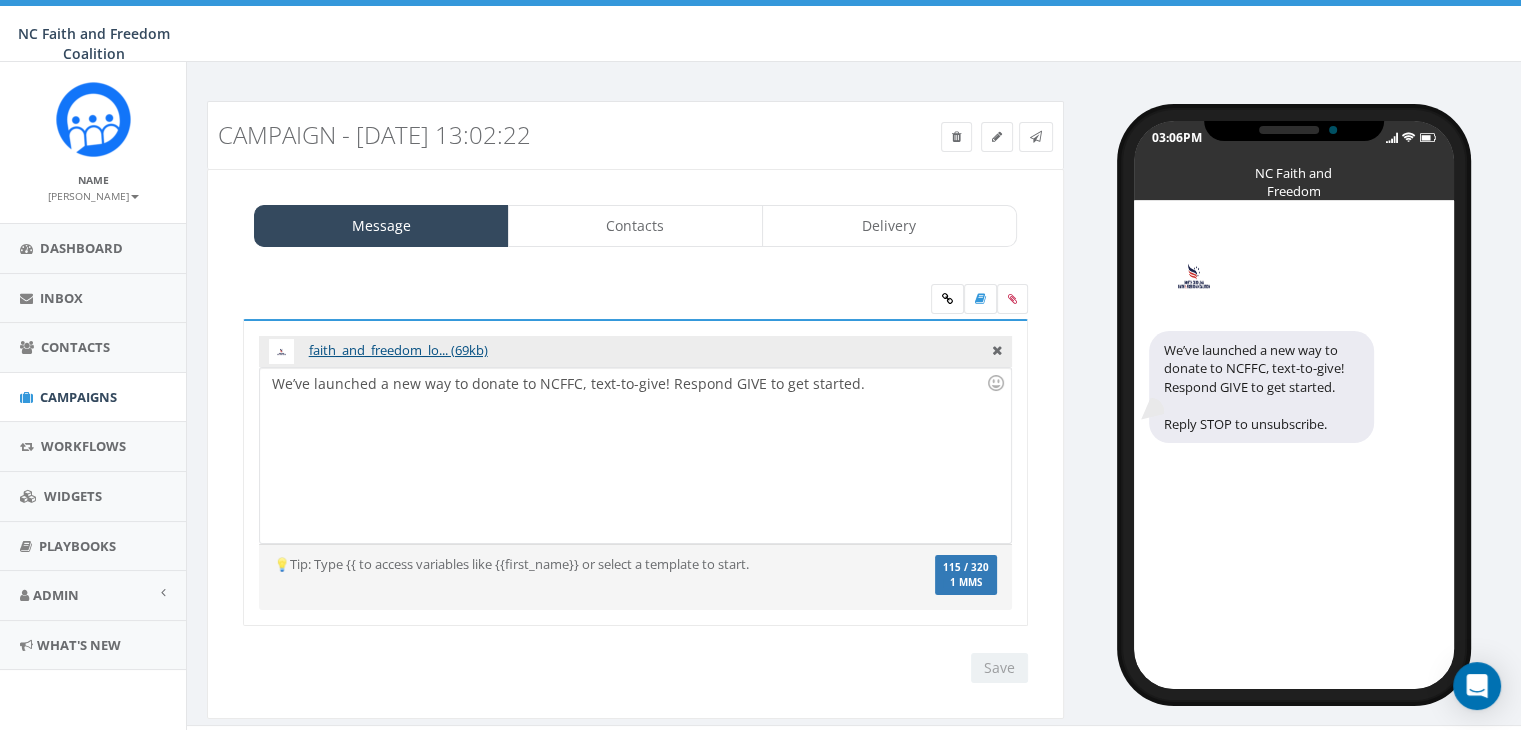 click on "115 / 320 1 MMS" at bounding box center (966, 575) 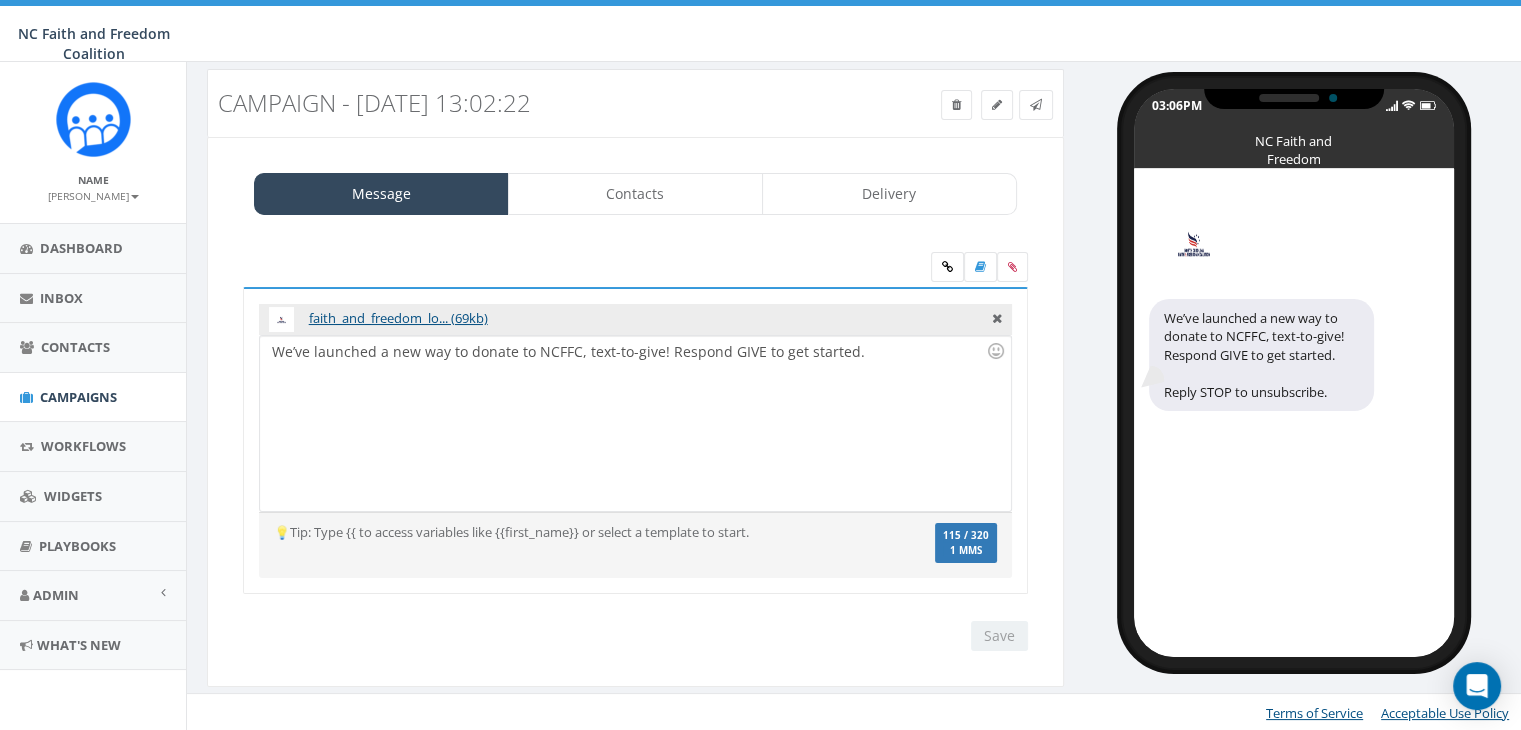 scroll, scrollTop: 31, scrollLeft: 0, axis: vertical 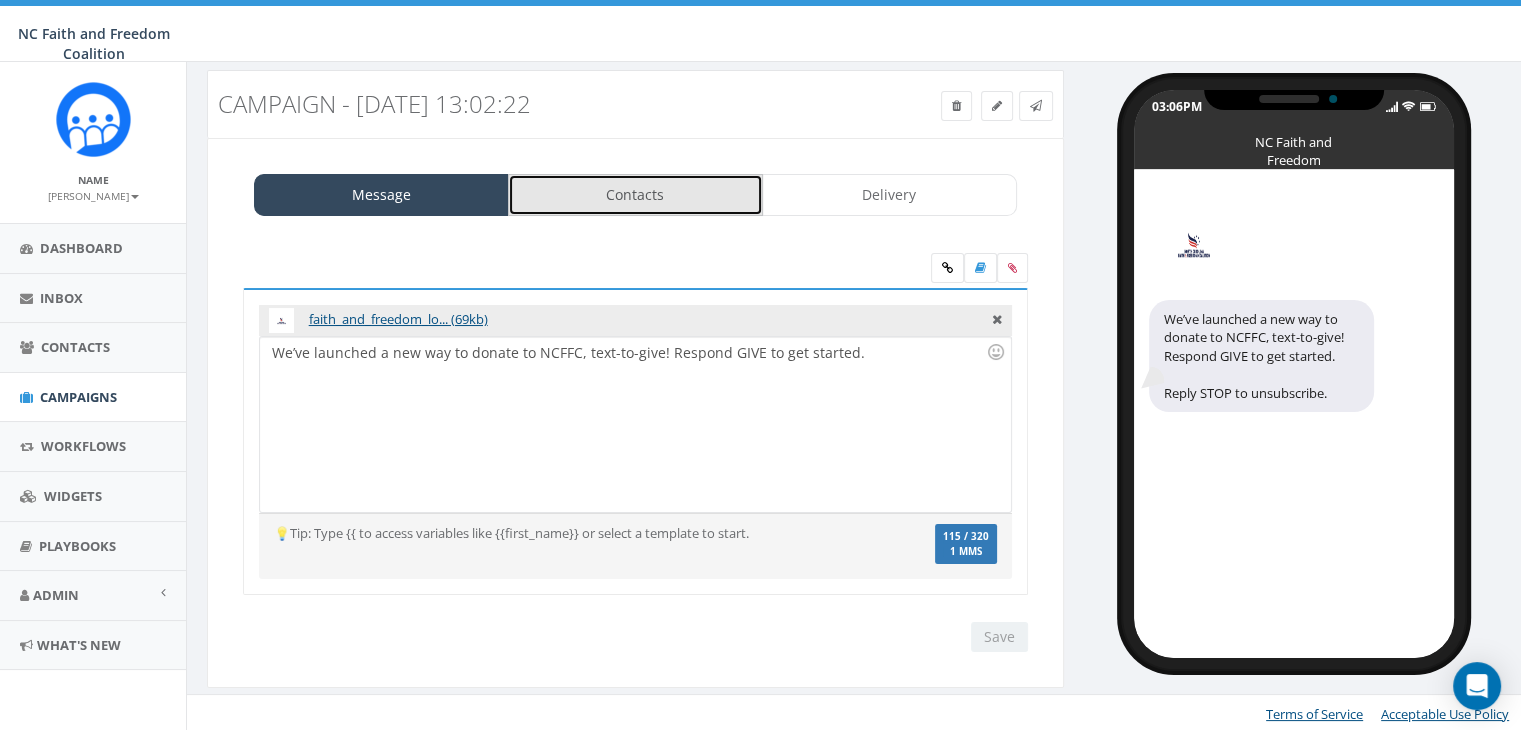 click on "Contacts" at bounding box center (635, 195) 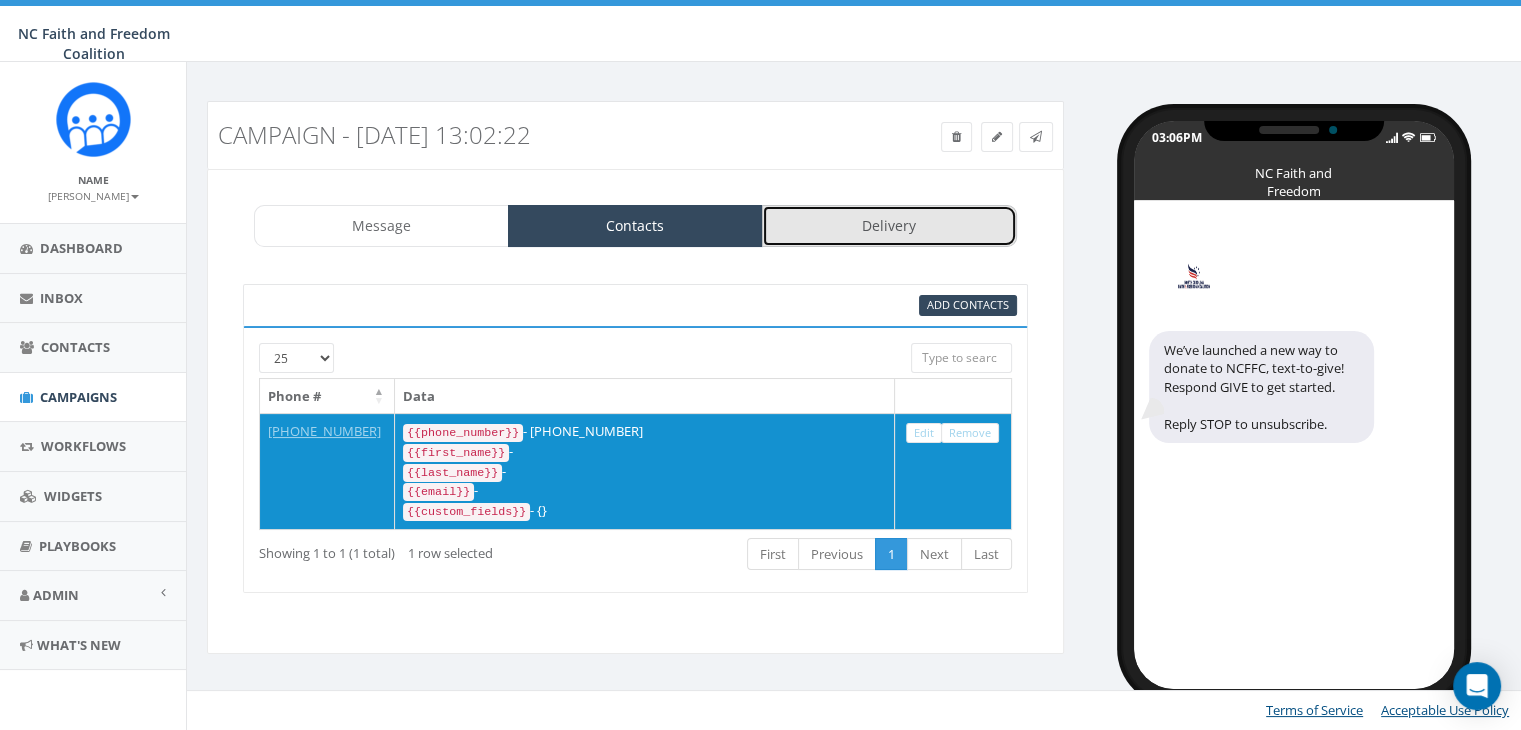 click on "Delivery" at bounding box center [889, 226] 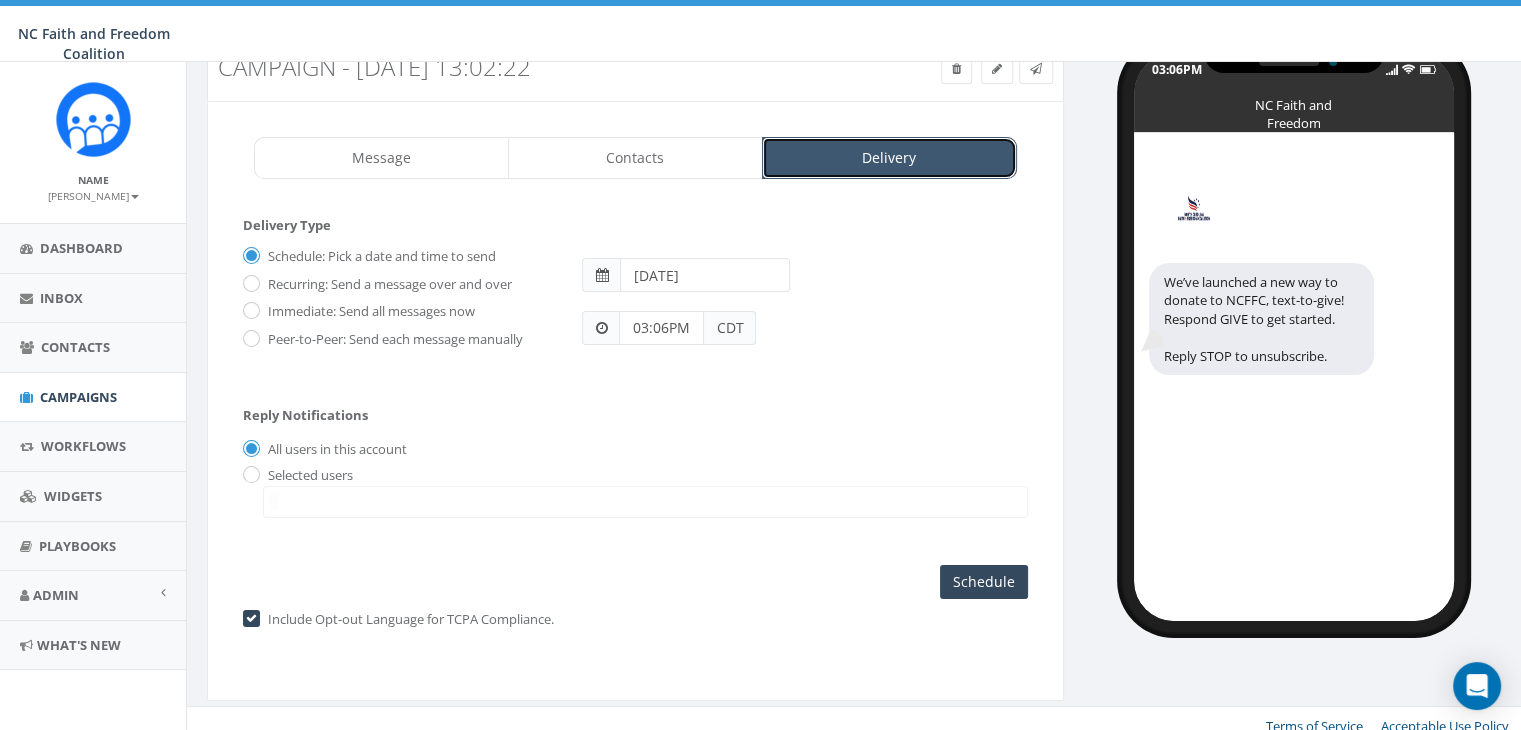 scroll, scrollTop: 80, scrollLeft: 0, axis: vertical 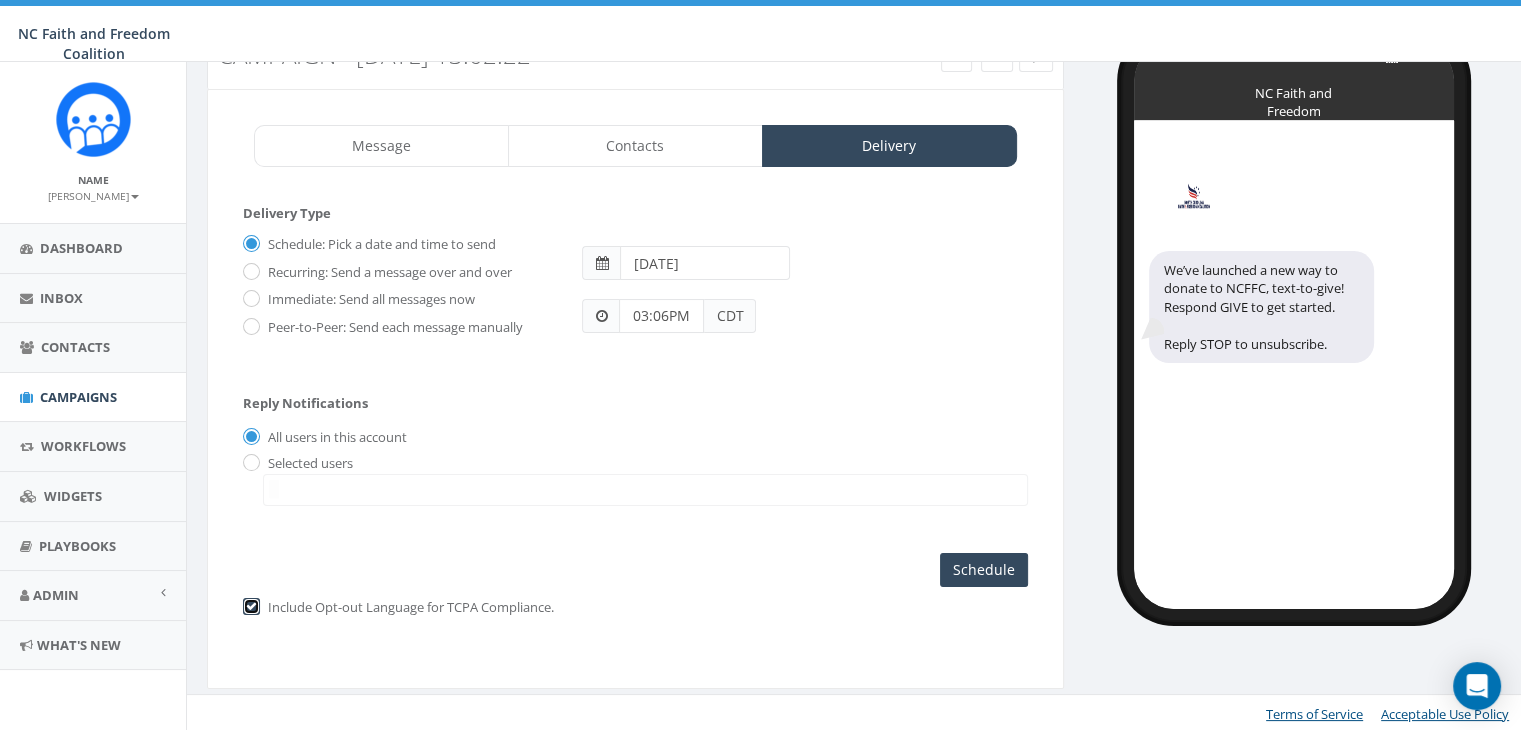 click at bounding box center (249, 607) 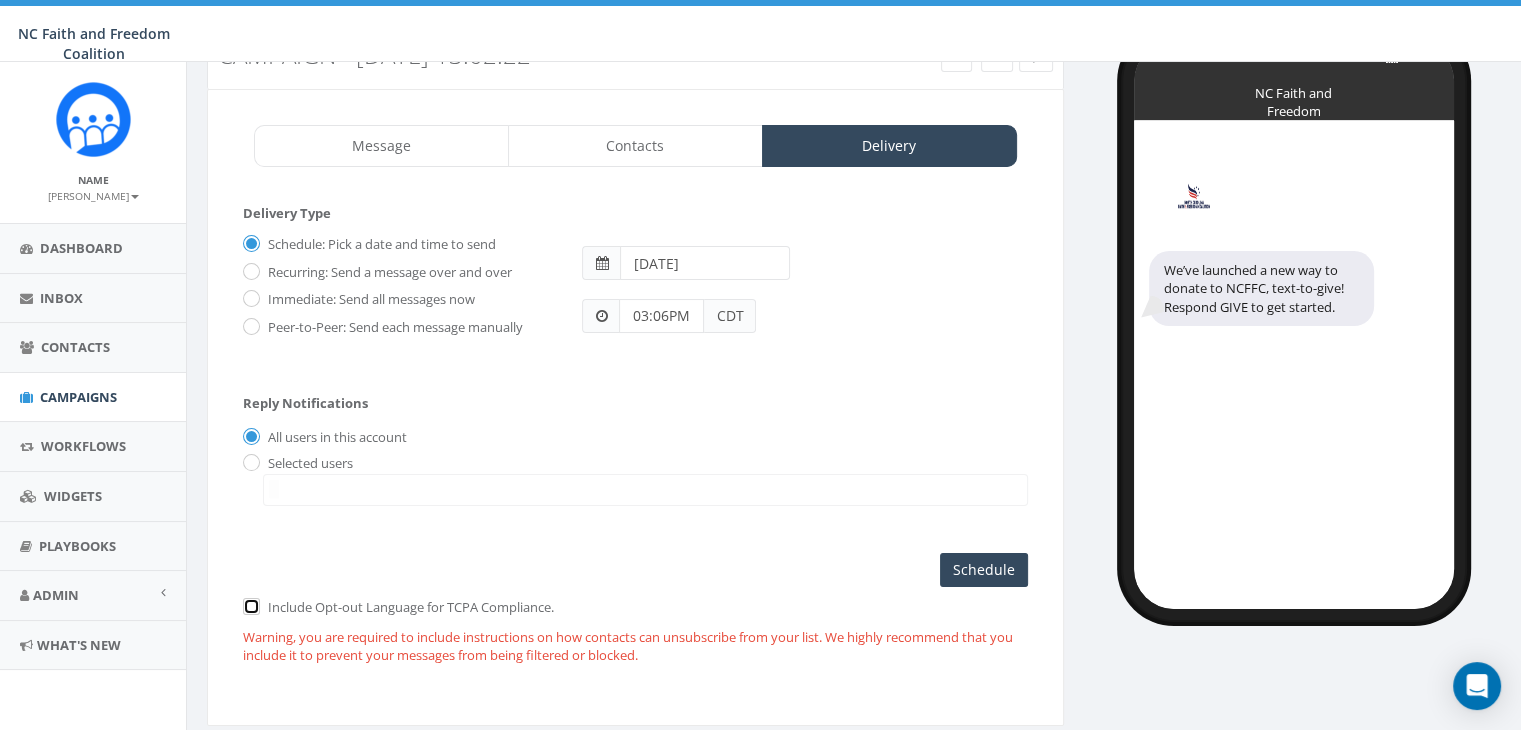 click at bounding box center (249, 607) 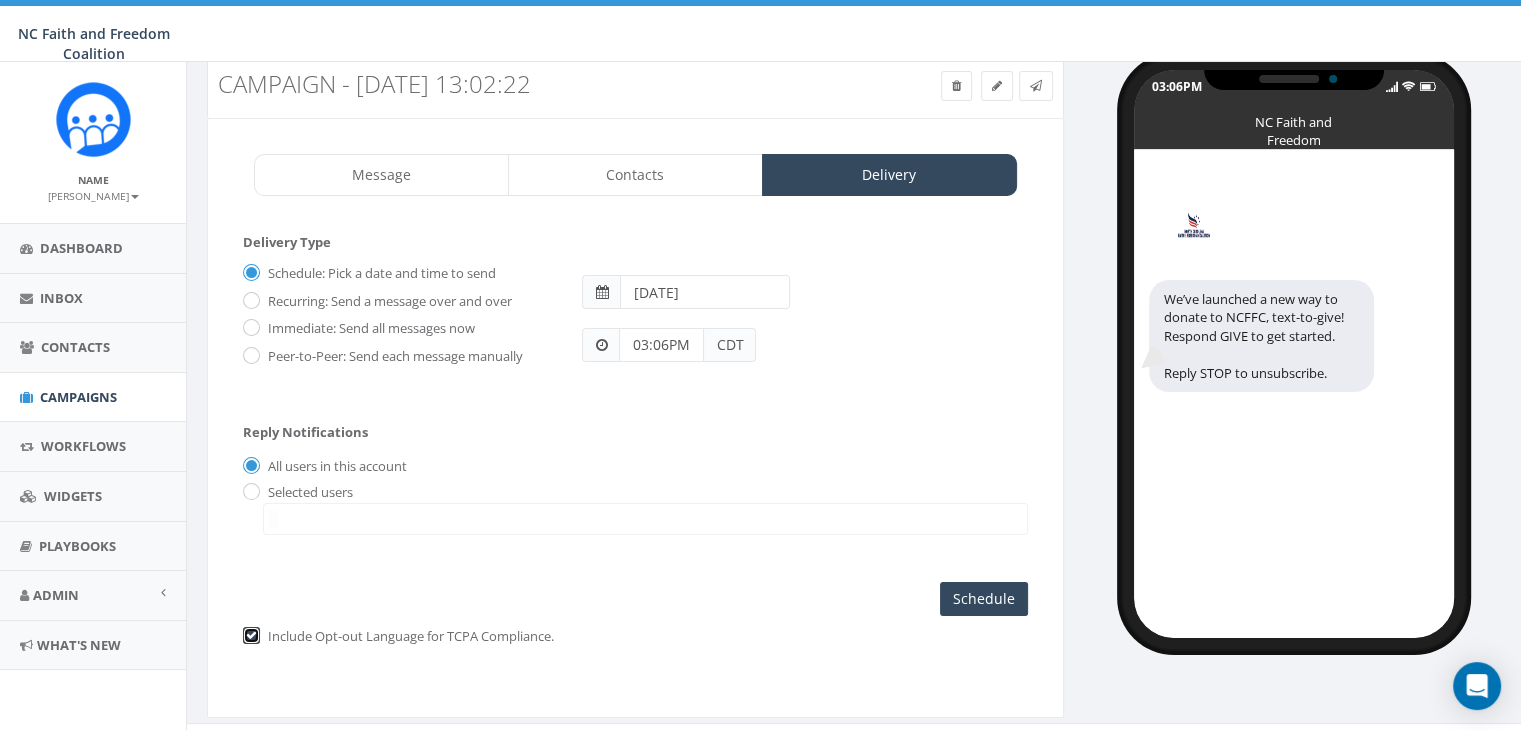 scroll, scrollTop: 80, scrollLeft: 0, axis: vertical 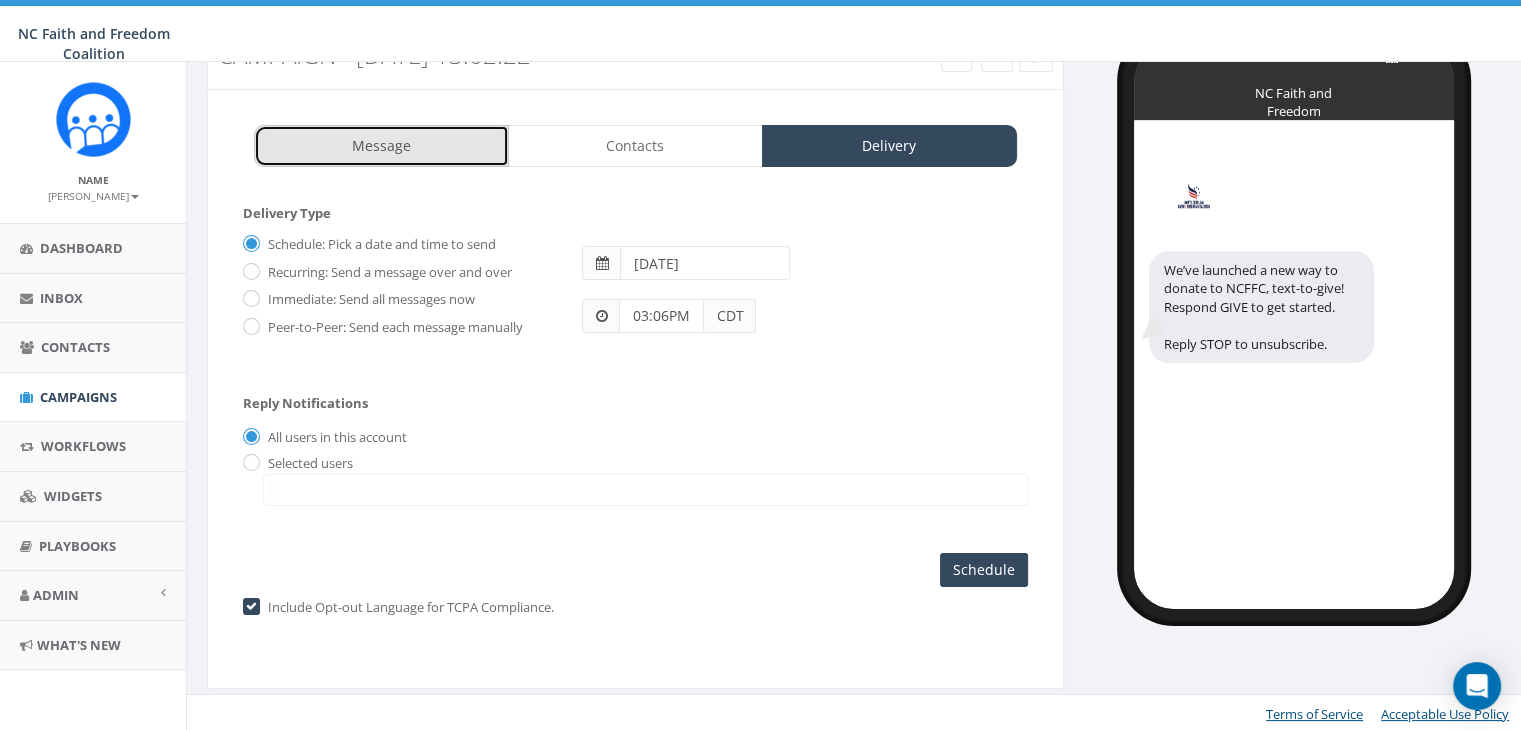 click on "Message" at bounding box center (381, 146) 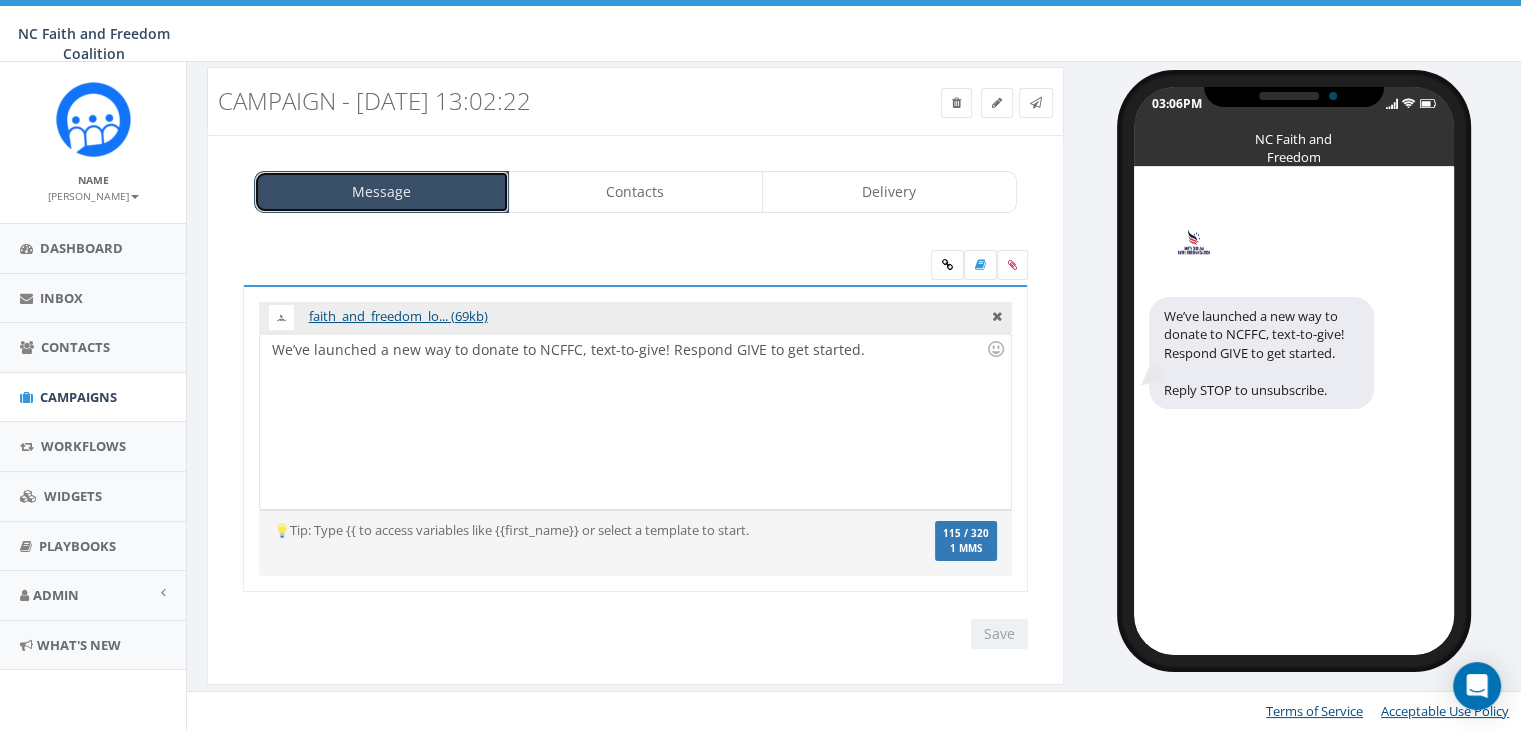 scroll, scrollTop: 32, scrollLeft: 0, axis: vertical 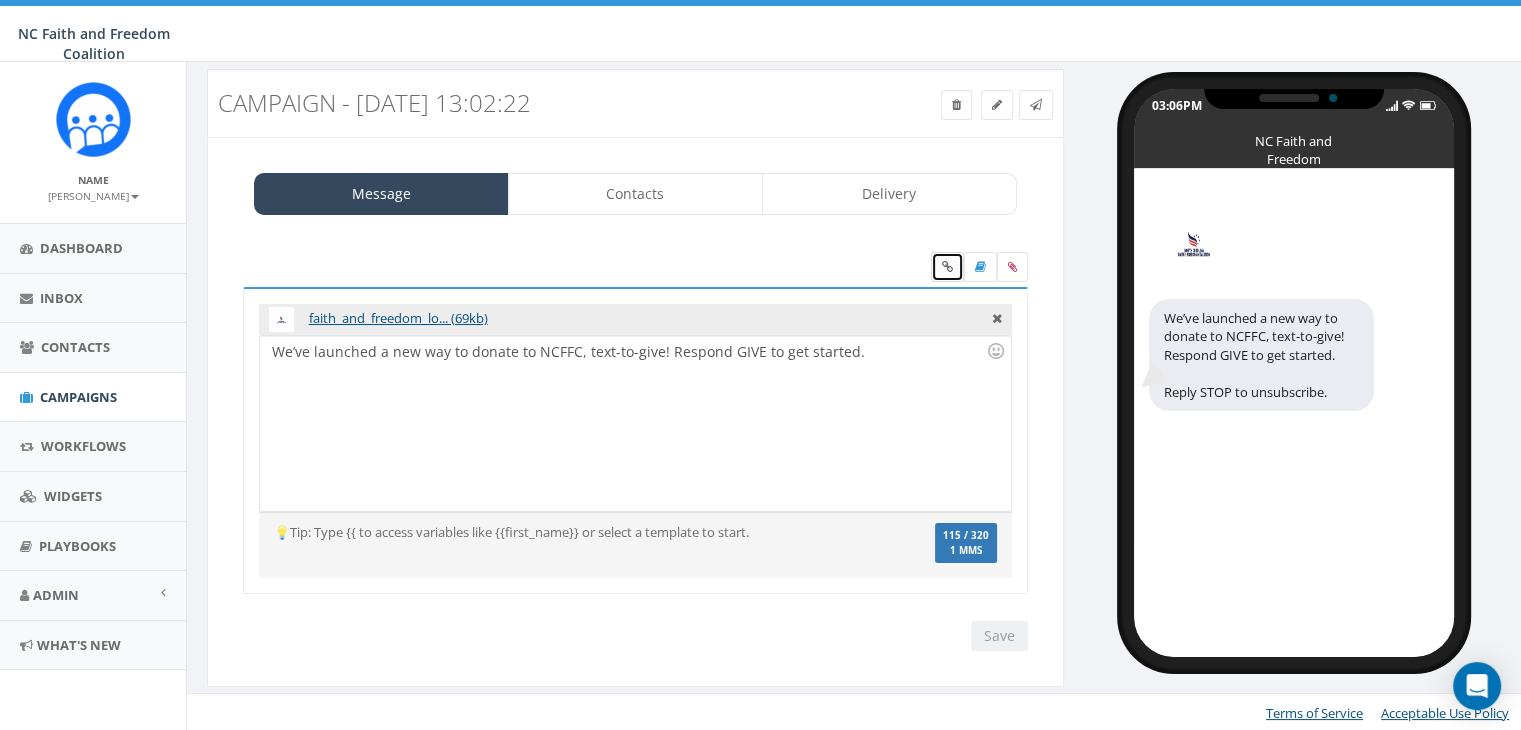 click at bounding box center (947, 267) 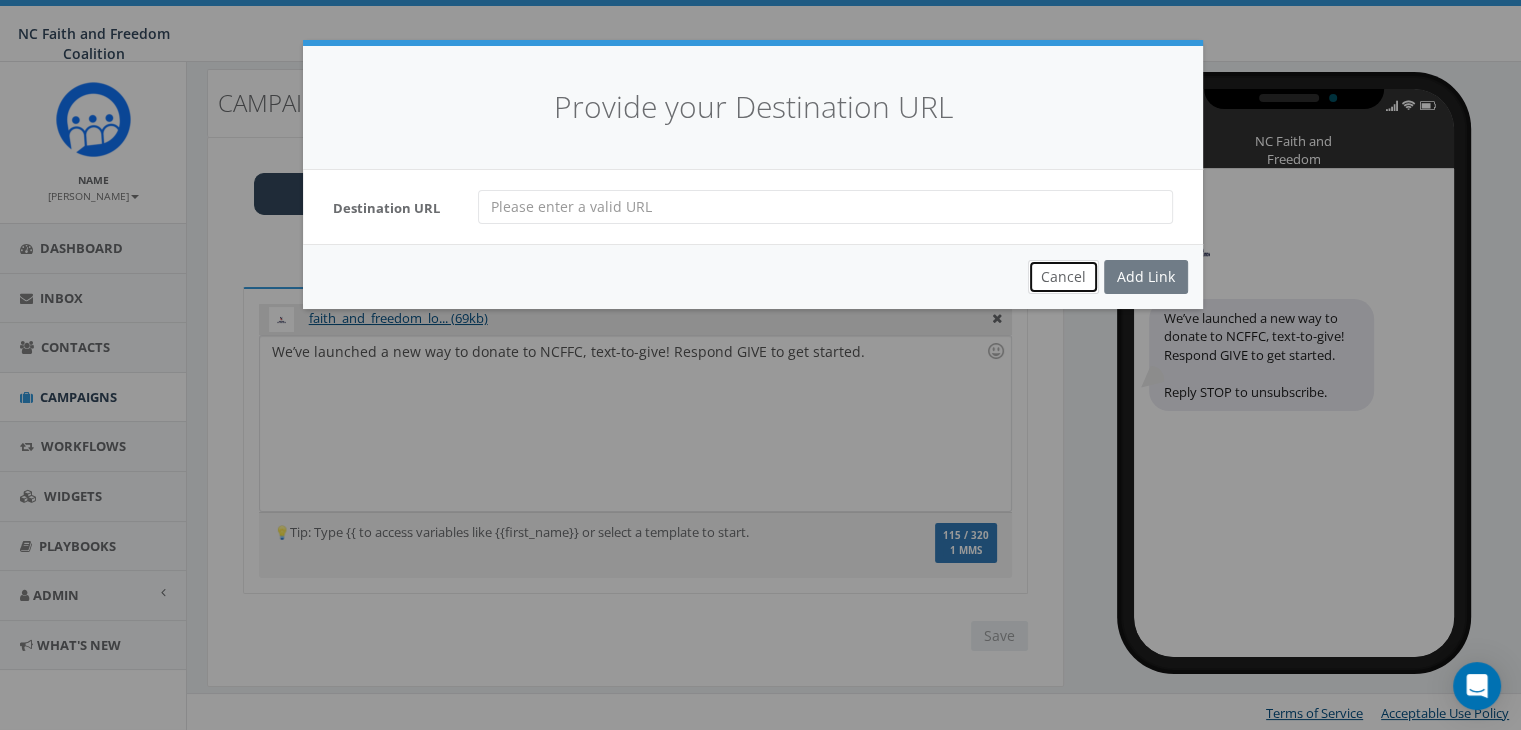 click on "Cancel" at bounding box center [1063, 277] 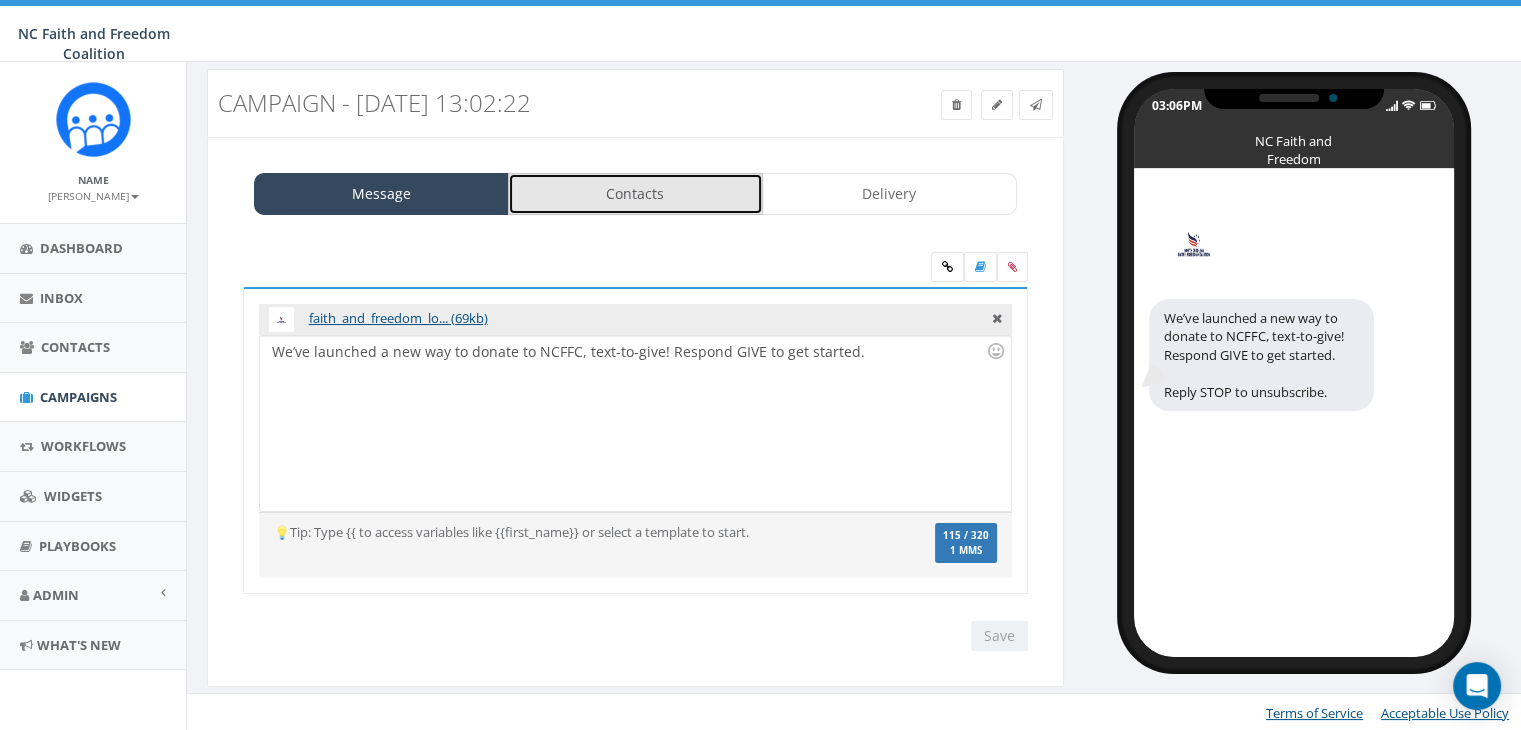 click on "Contacts" at bounding box center (635, 194) 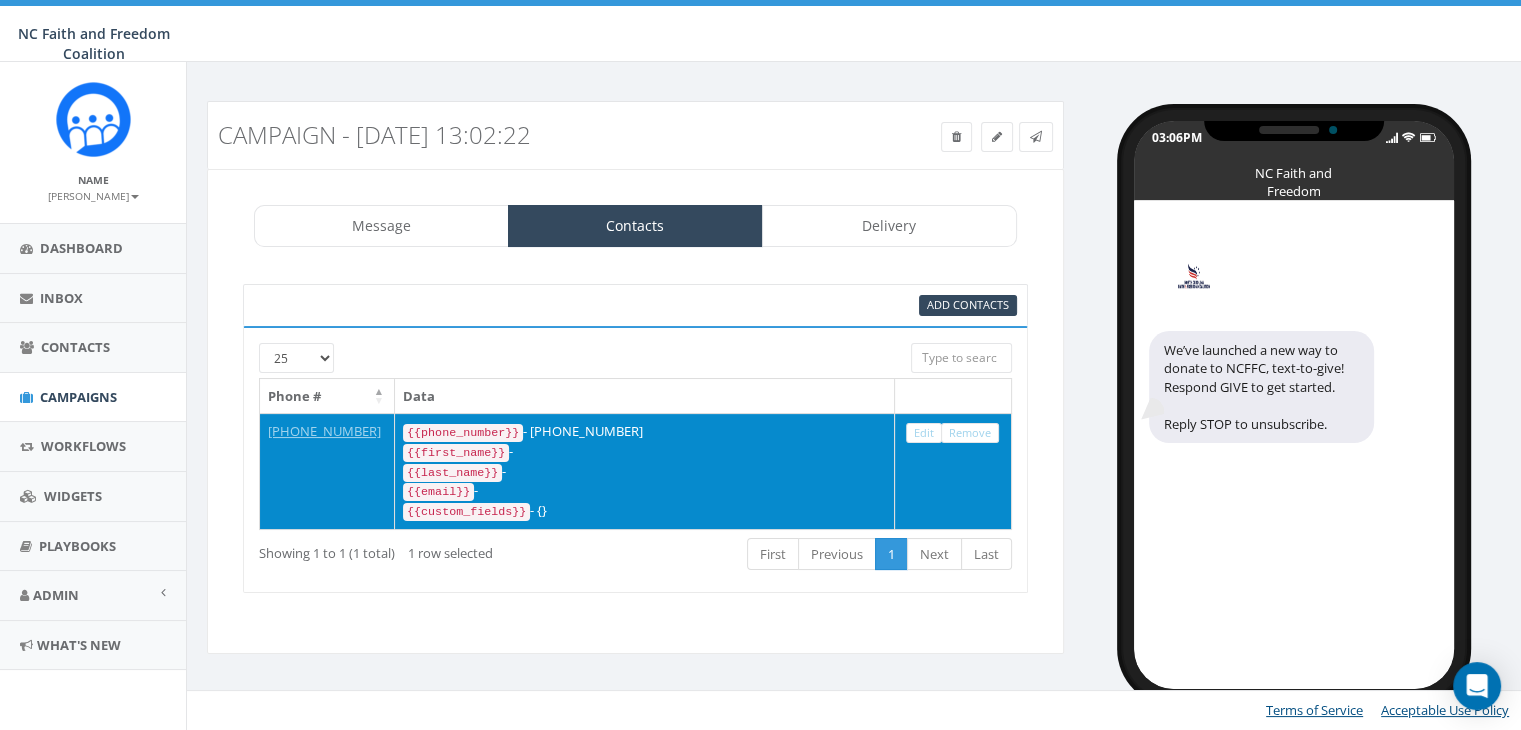 click on "{{last_name}}  -" at bounding box center [644, 472] 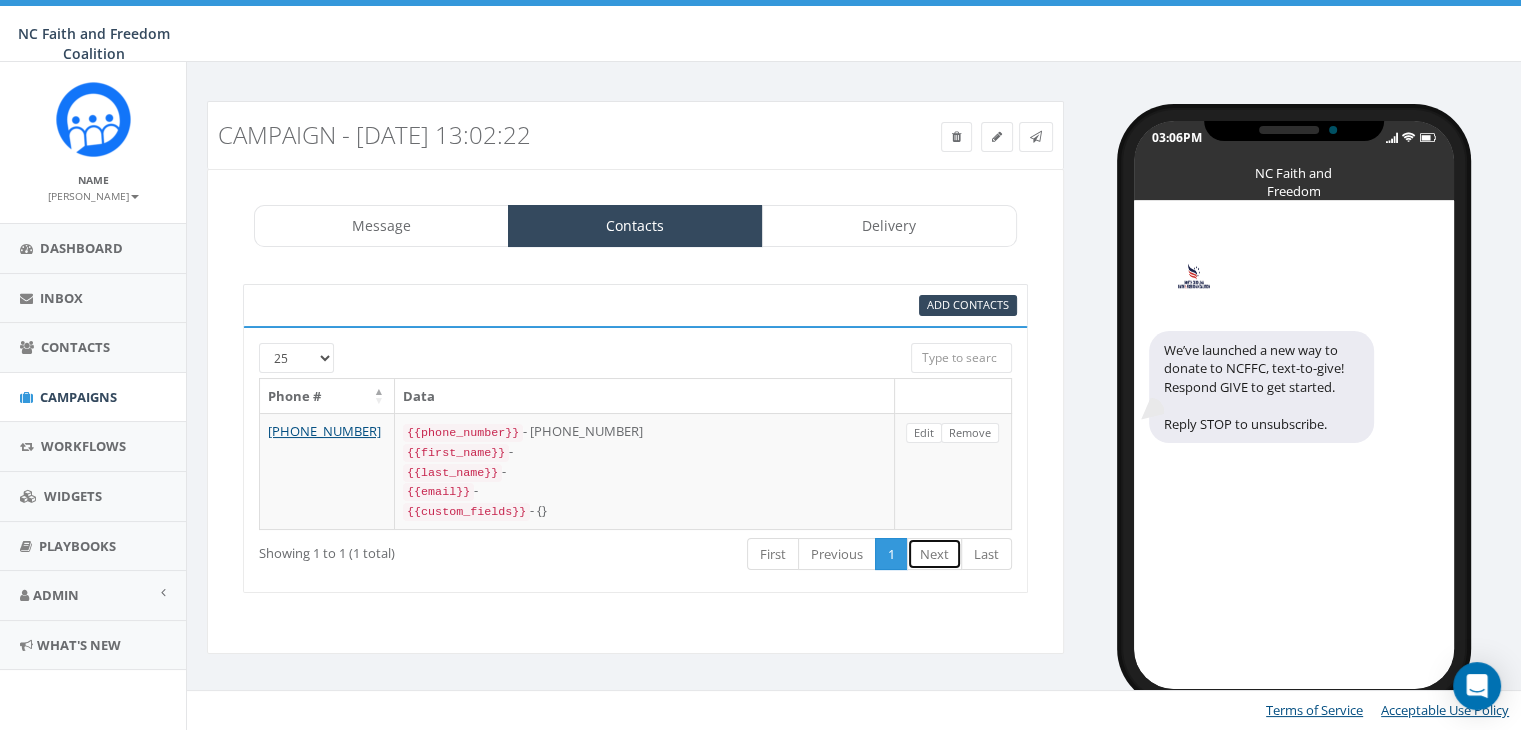 click on "Next" at bounding box center [934, 554] 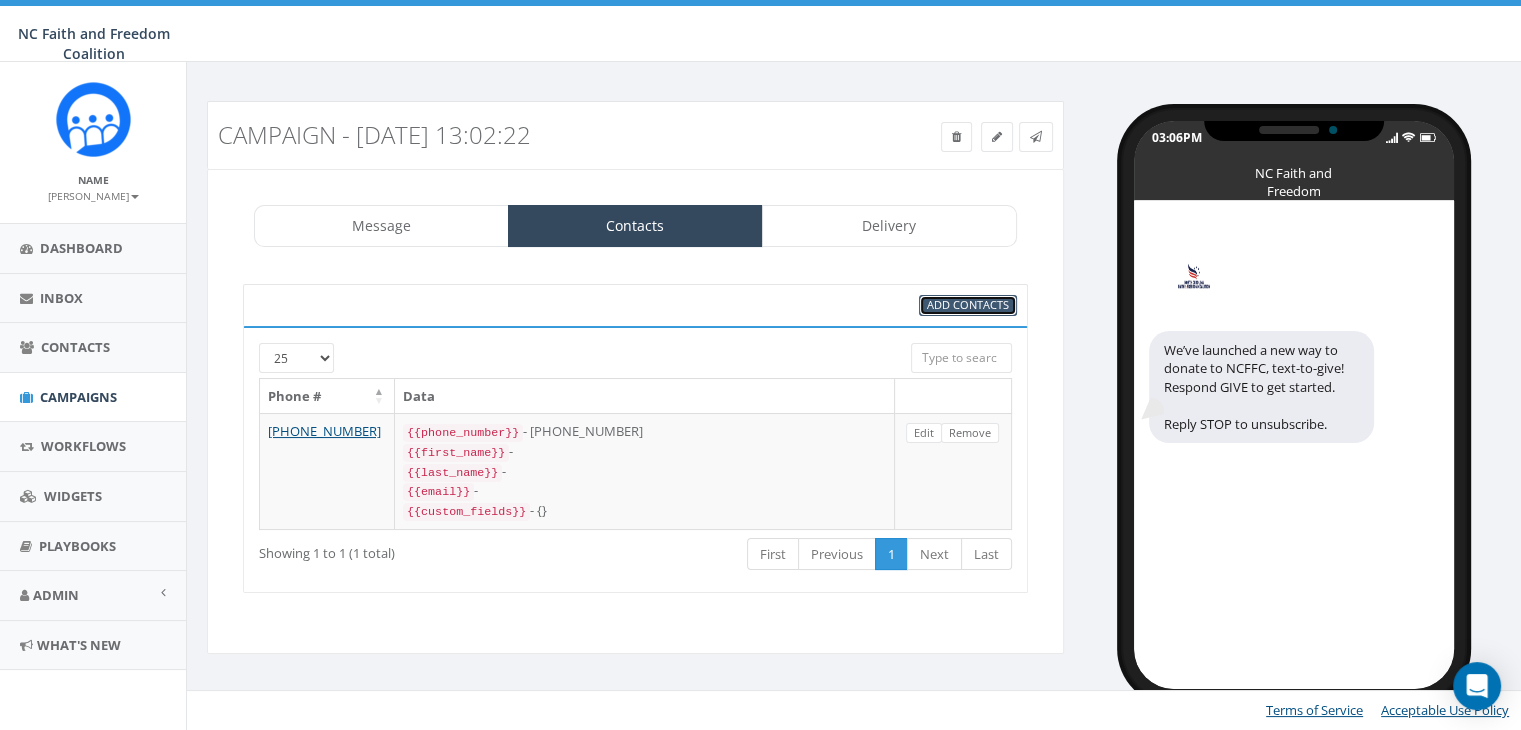 click on "Add Contacts" at bounding box center (968, 304) 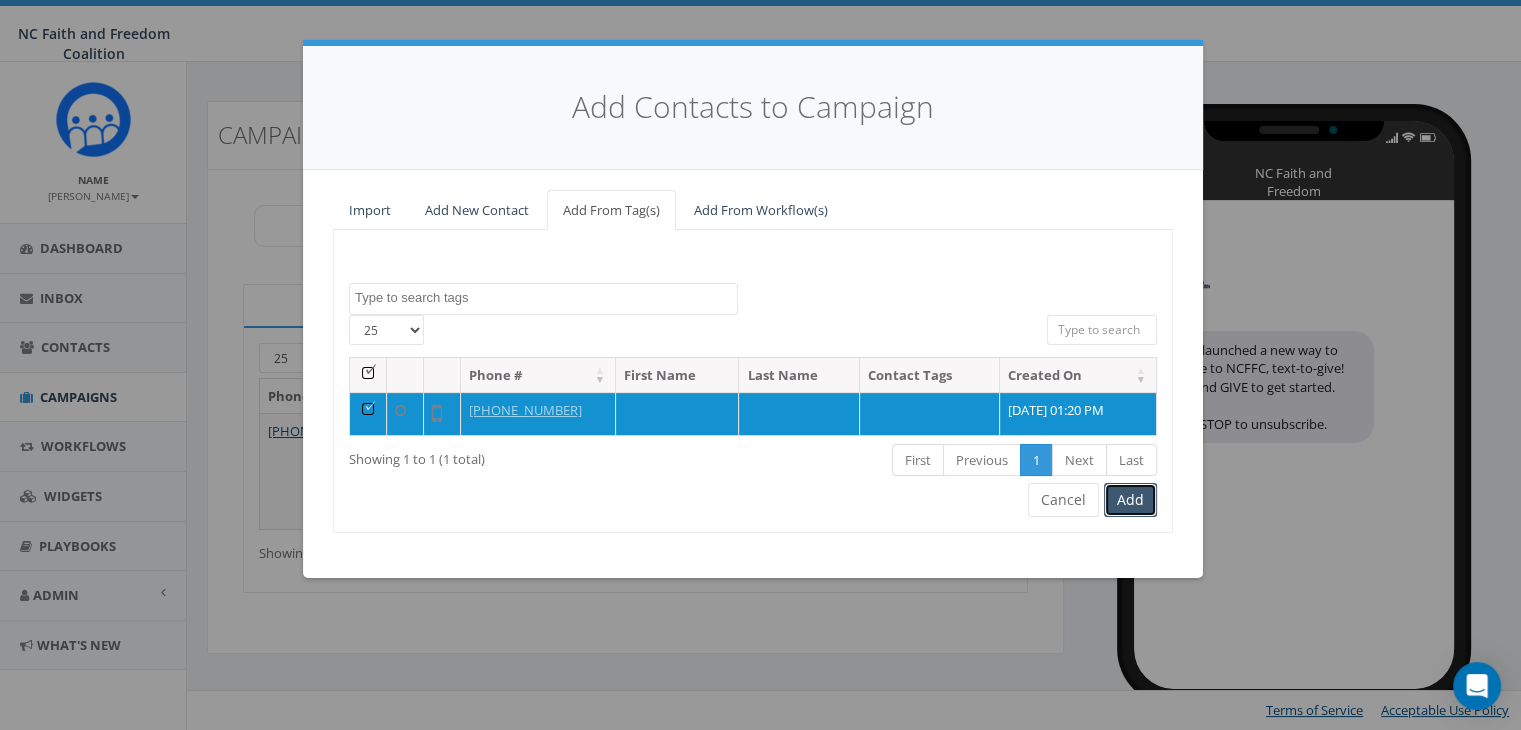click on "Add" at bounding box center (1130, 500) 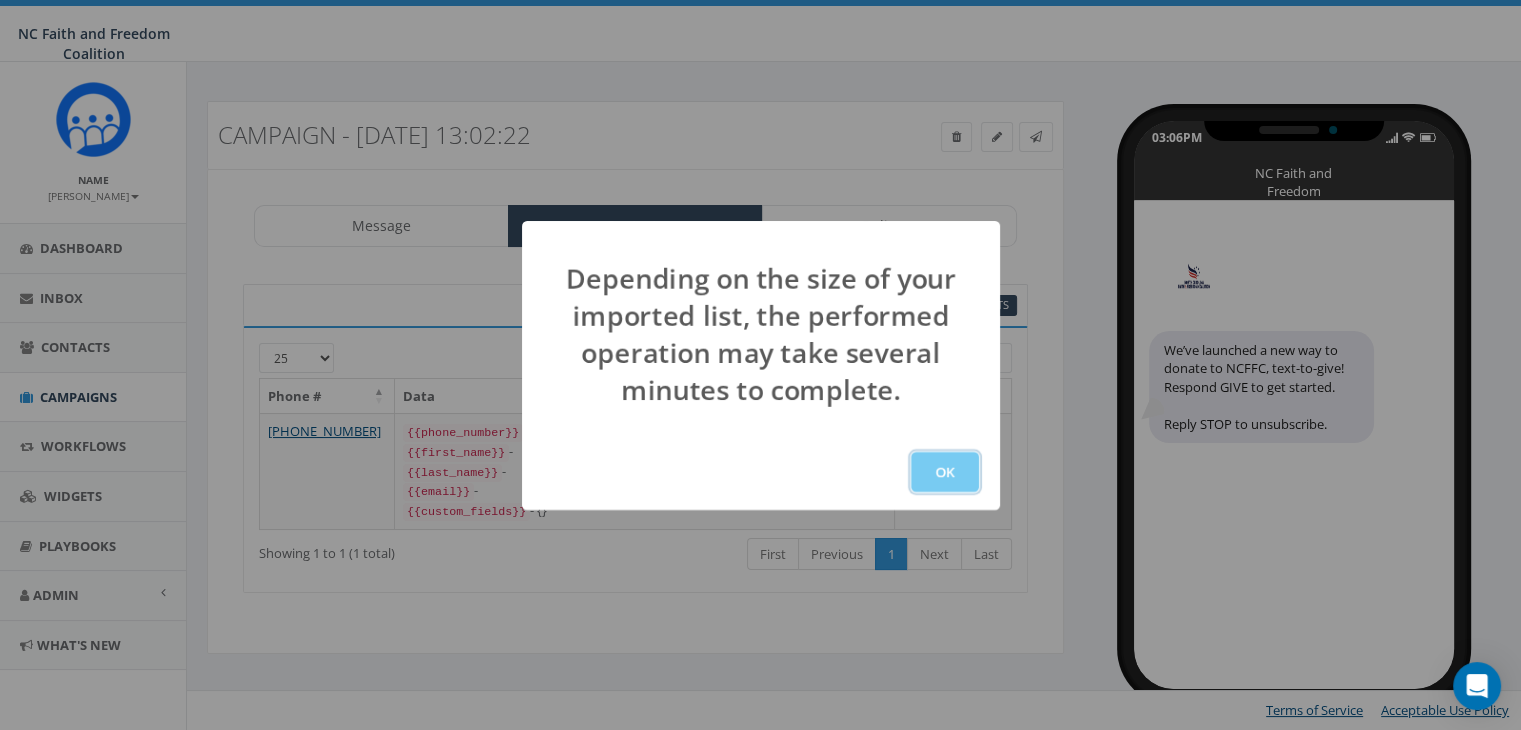 click on "OK" at bounding box center (945, 472) 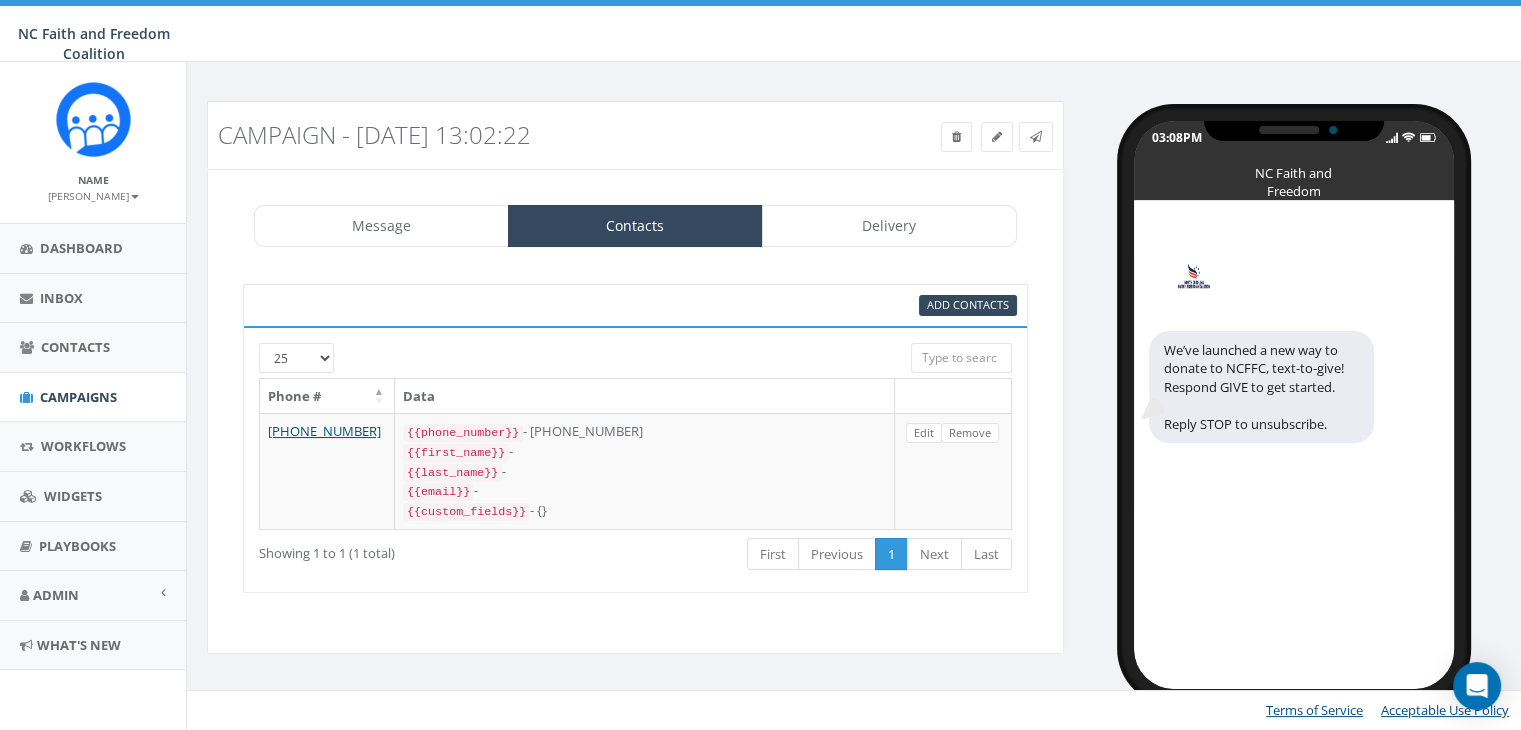 scroll, scrollTop: 0, scrollLeft: 0, axis: both 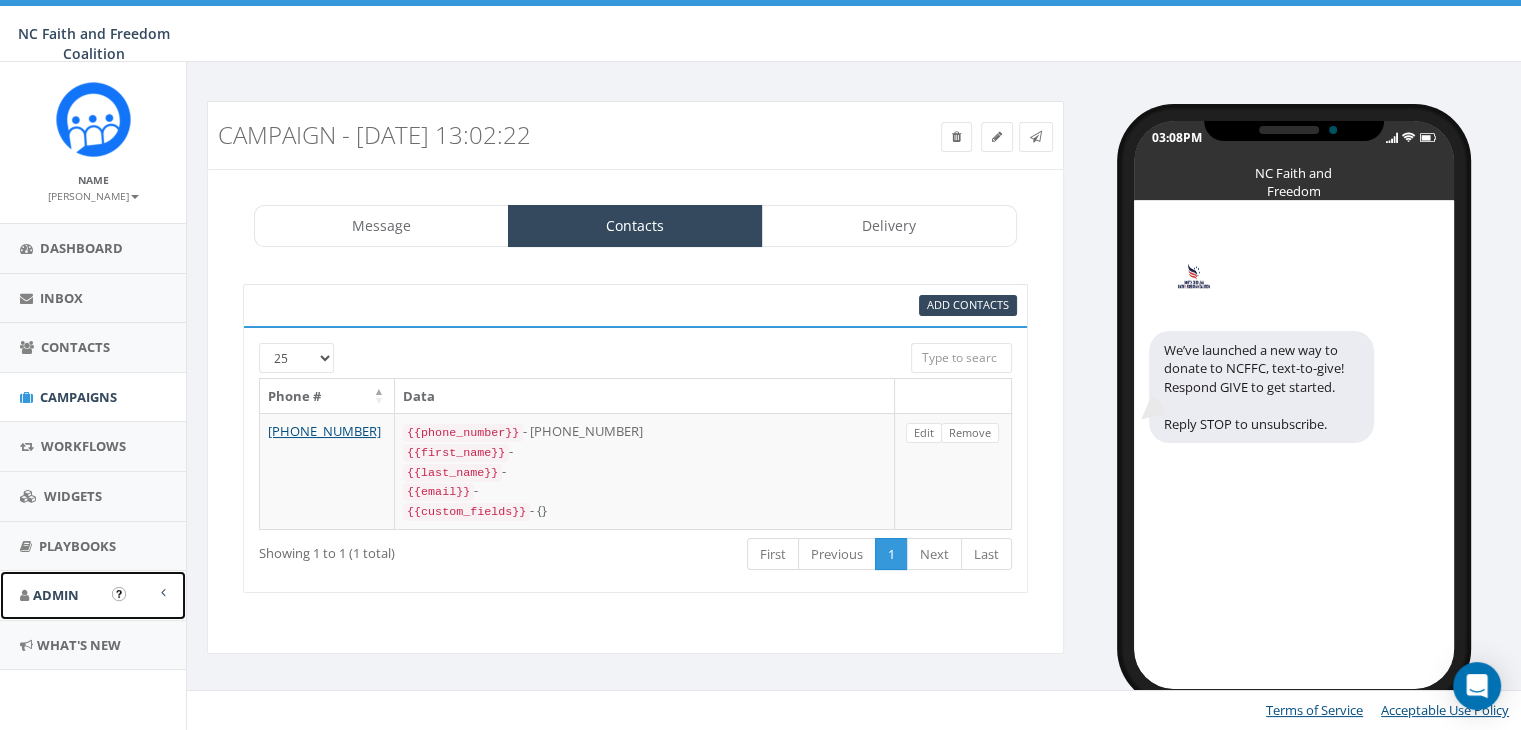 click on "Admin" at bounding box center [93, 595] 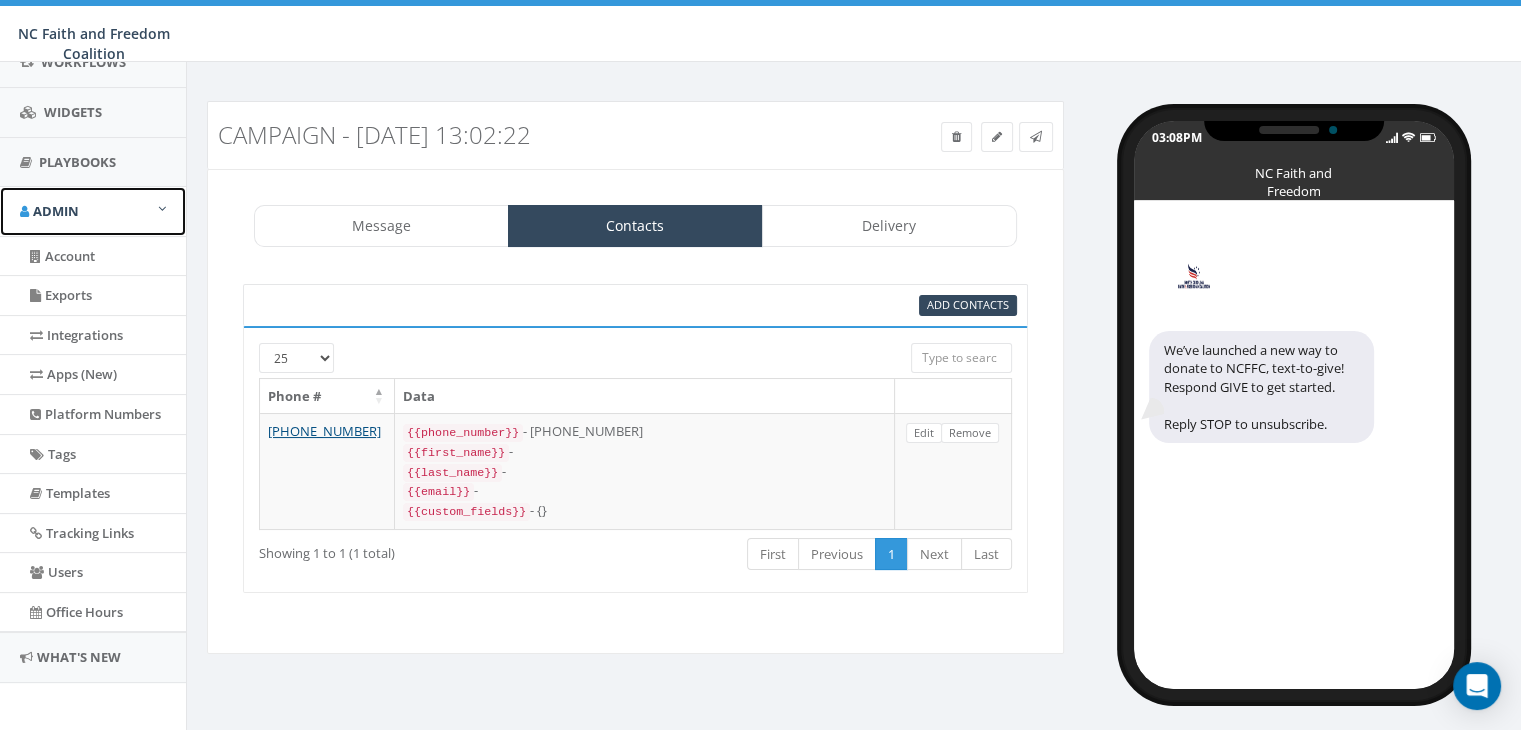 scroll, scrollTop: 388, scrollLeft: 0, axis: vertical 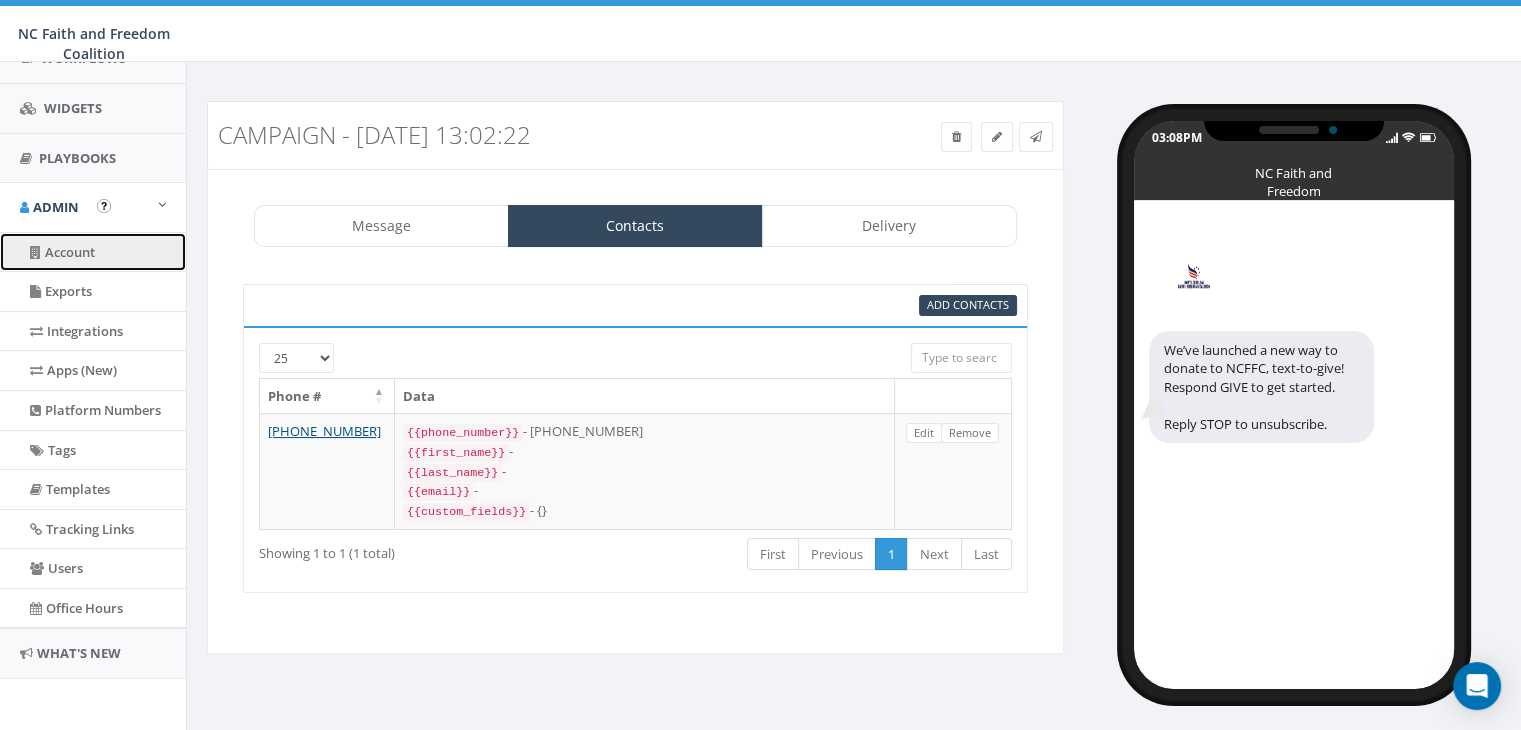 click on "Account" at bounding box center (93, 252) 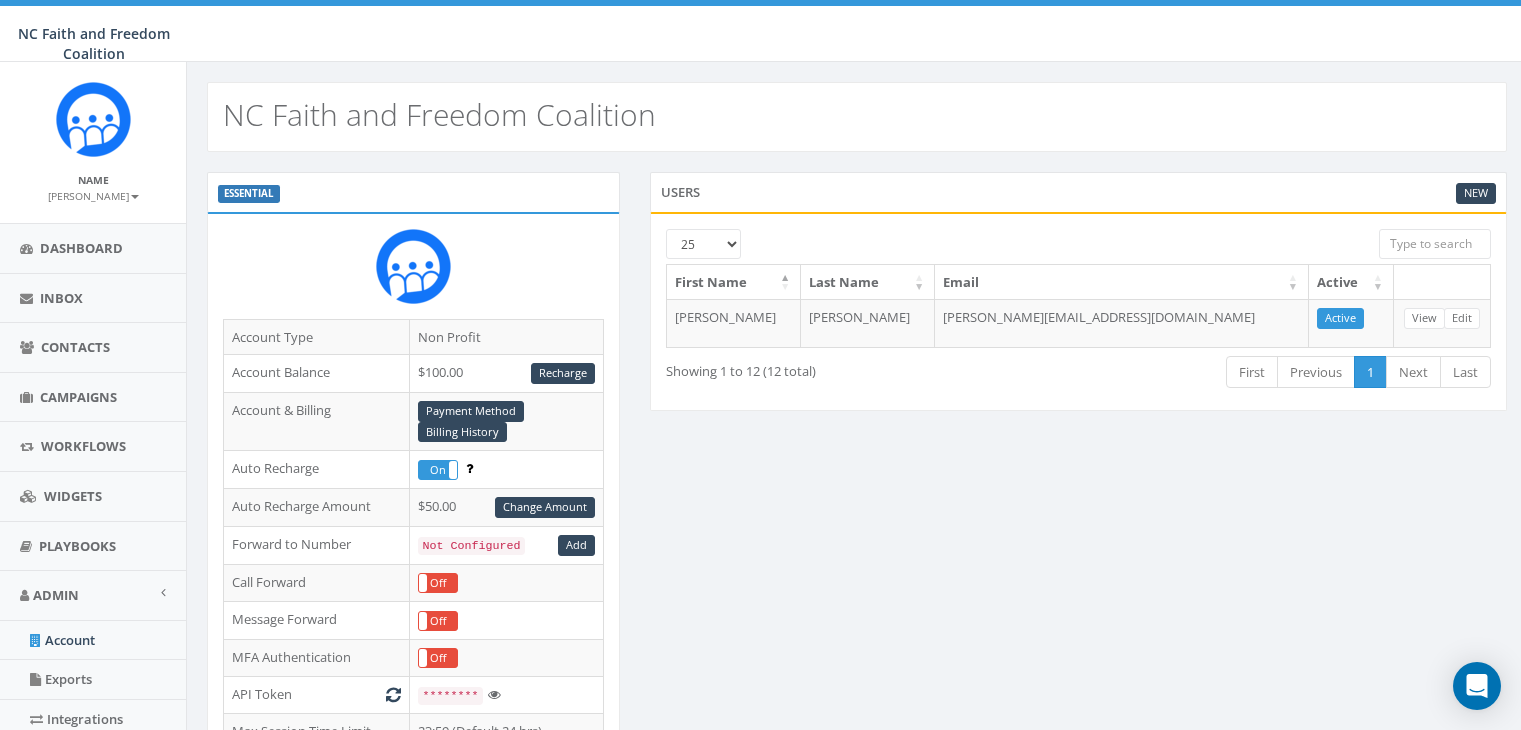 scroll, scrollTop: 0, scrollLeft: 0, axis: both 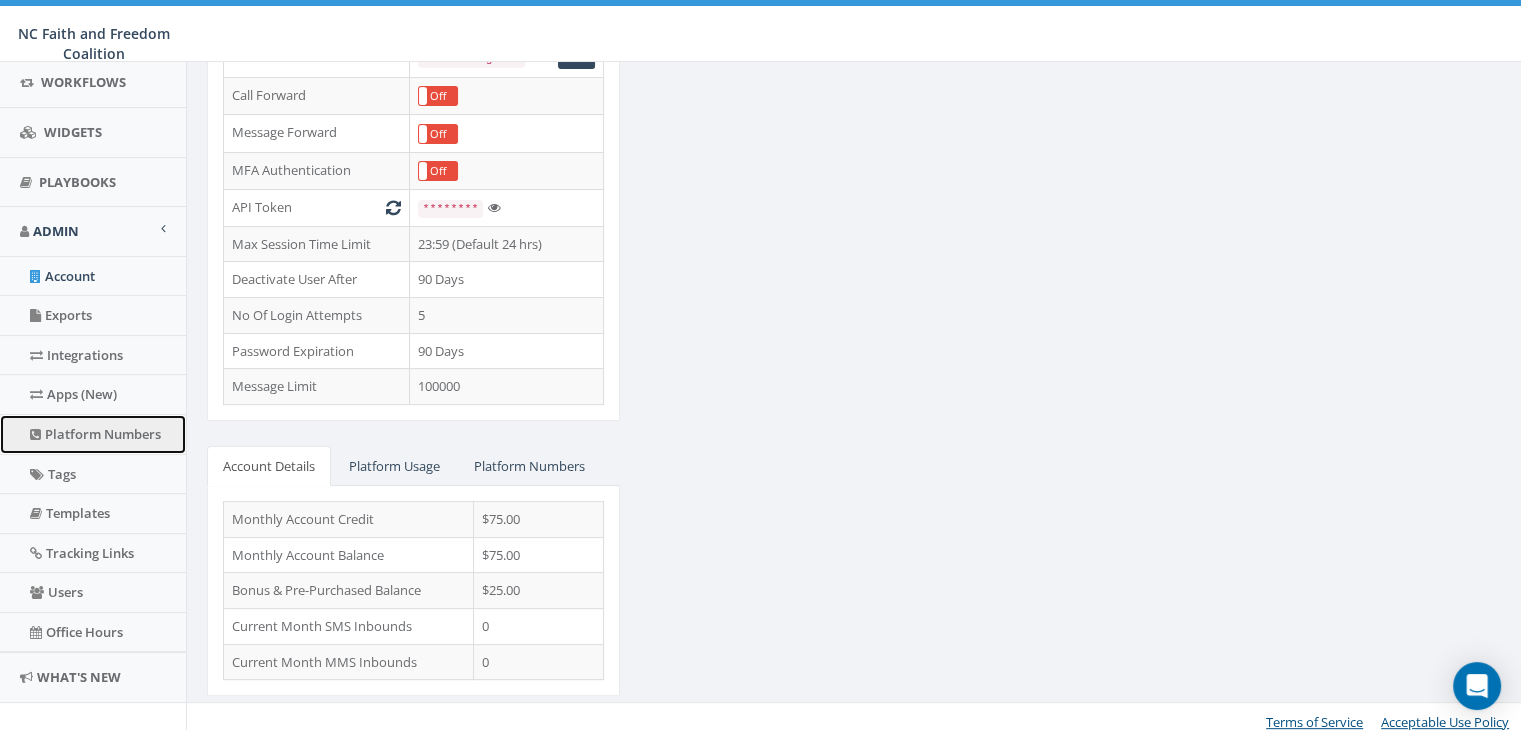 click on "Platform Numbers" at bounding box center (93, 434) 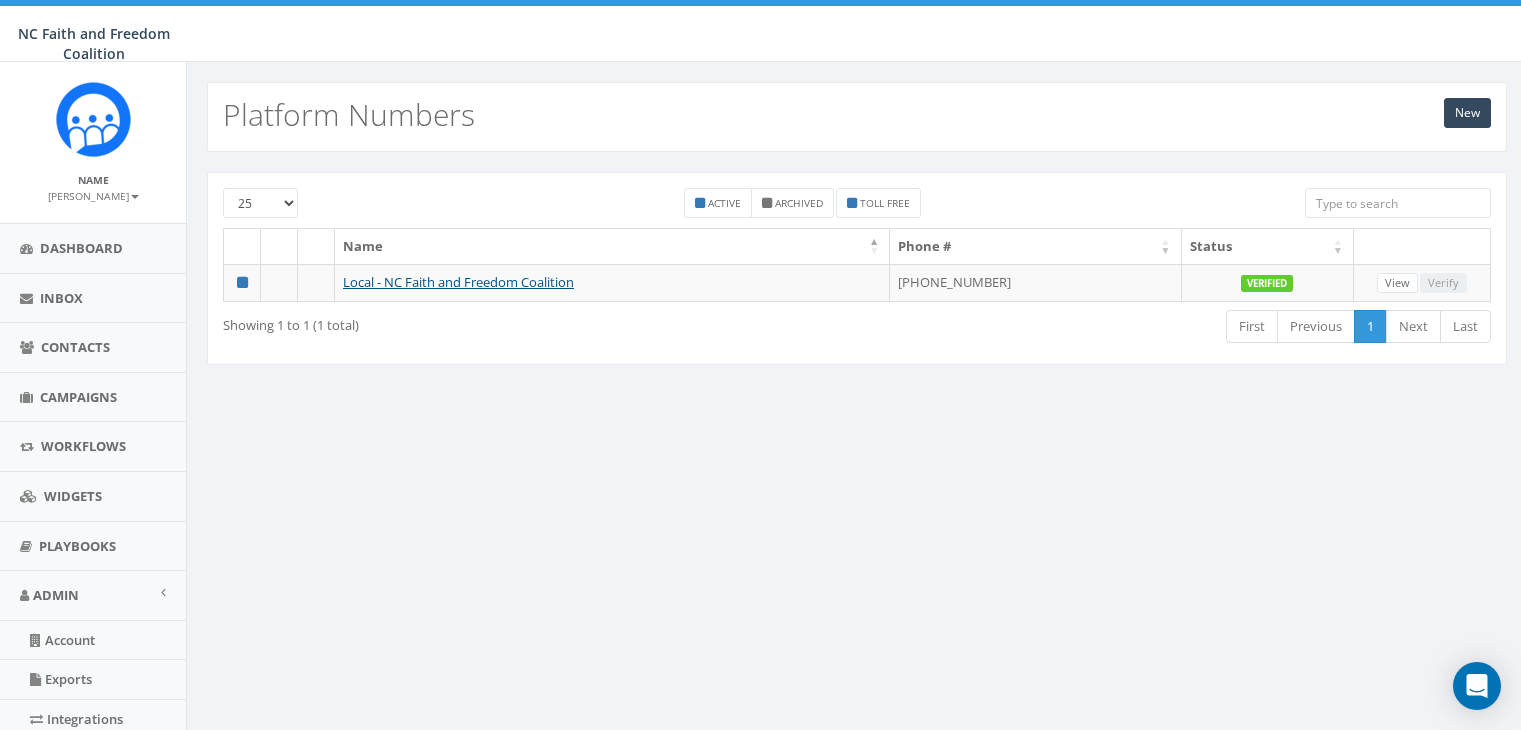 scroll, scrollTop: 0, scrollLeft: 0, axis: both 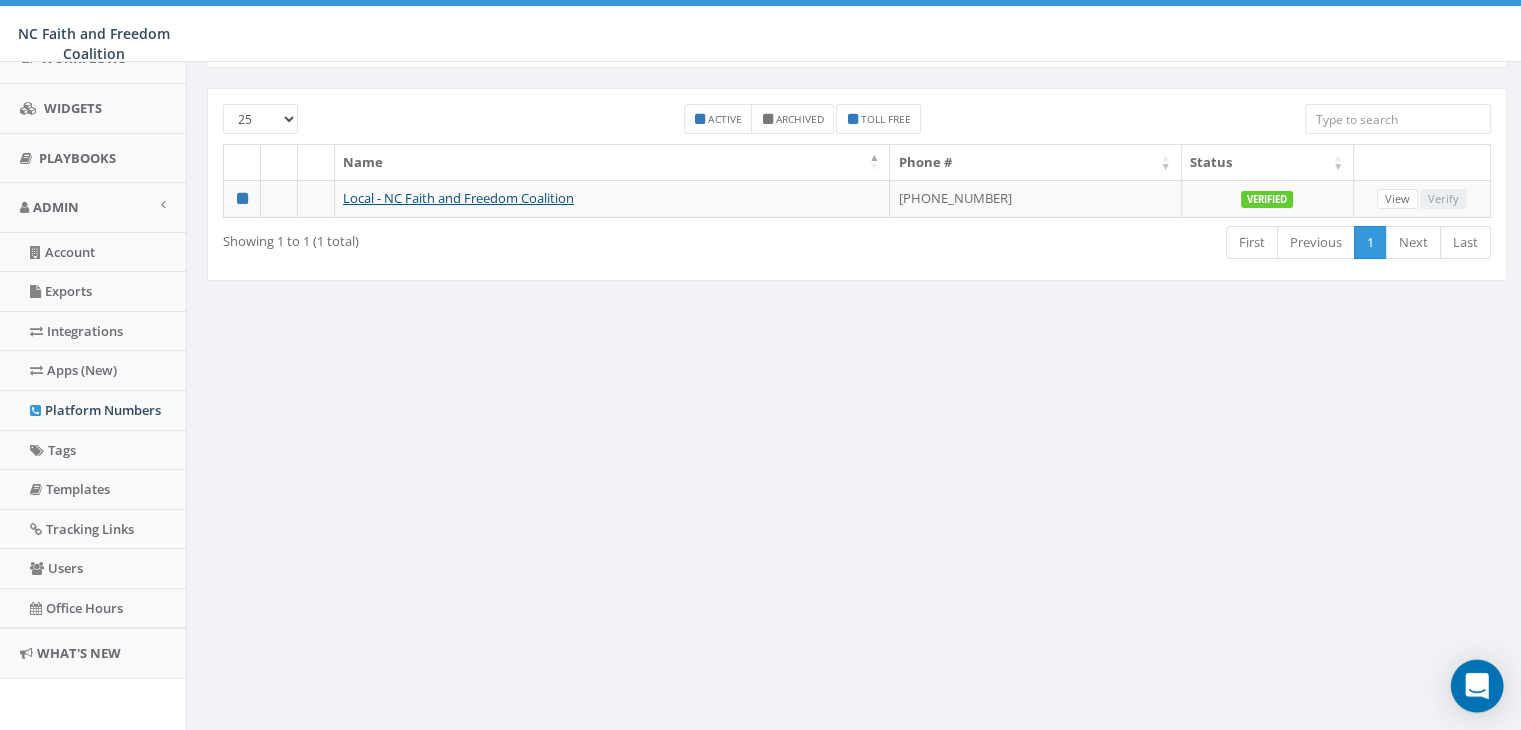 click at bounding box center [1477, 686] 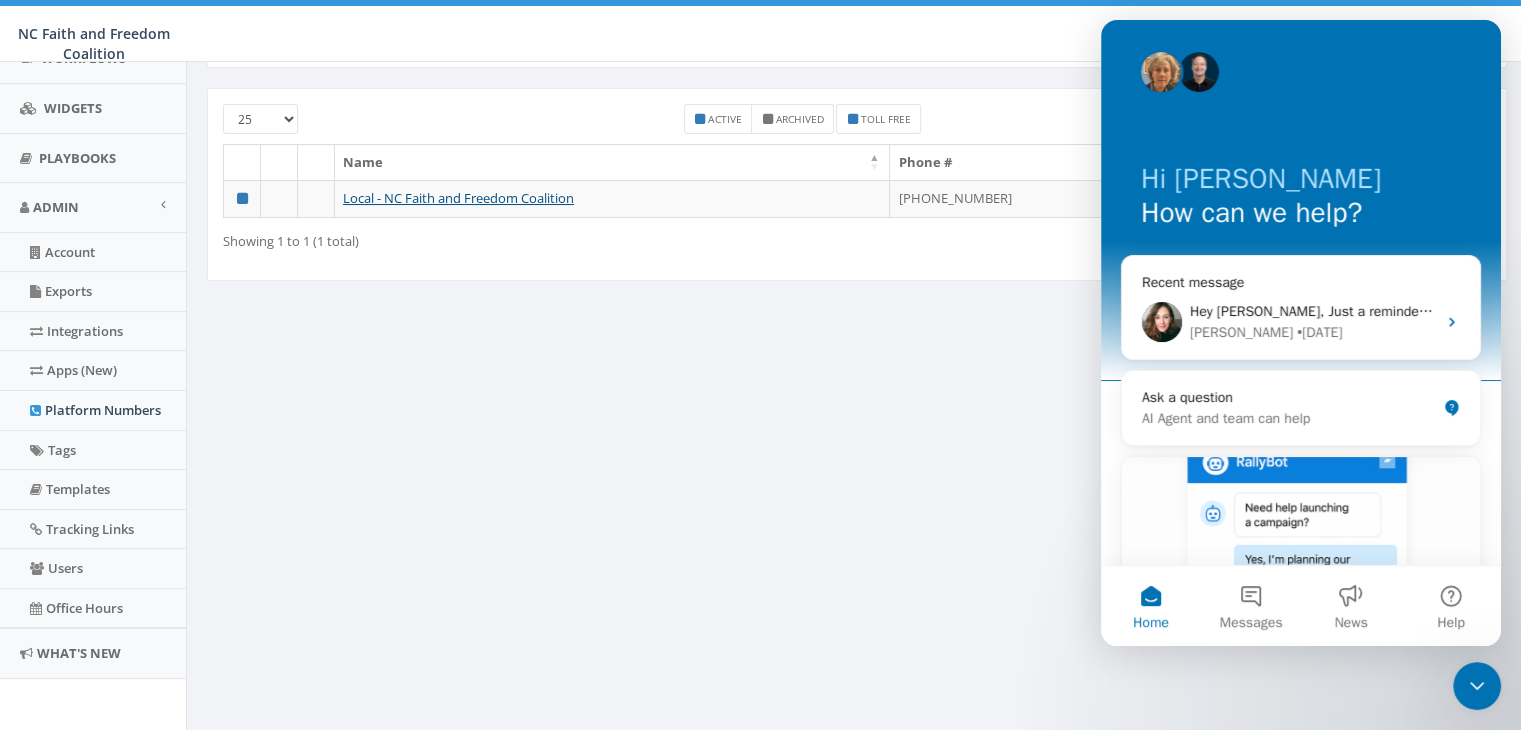 scroll, scrollTop: 0, scrollLeft: 0, axis: both 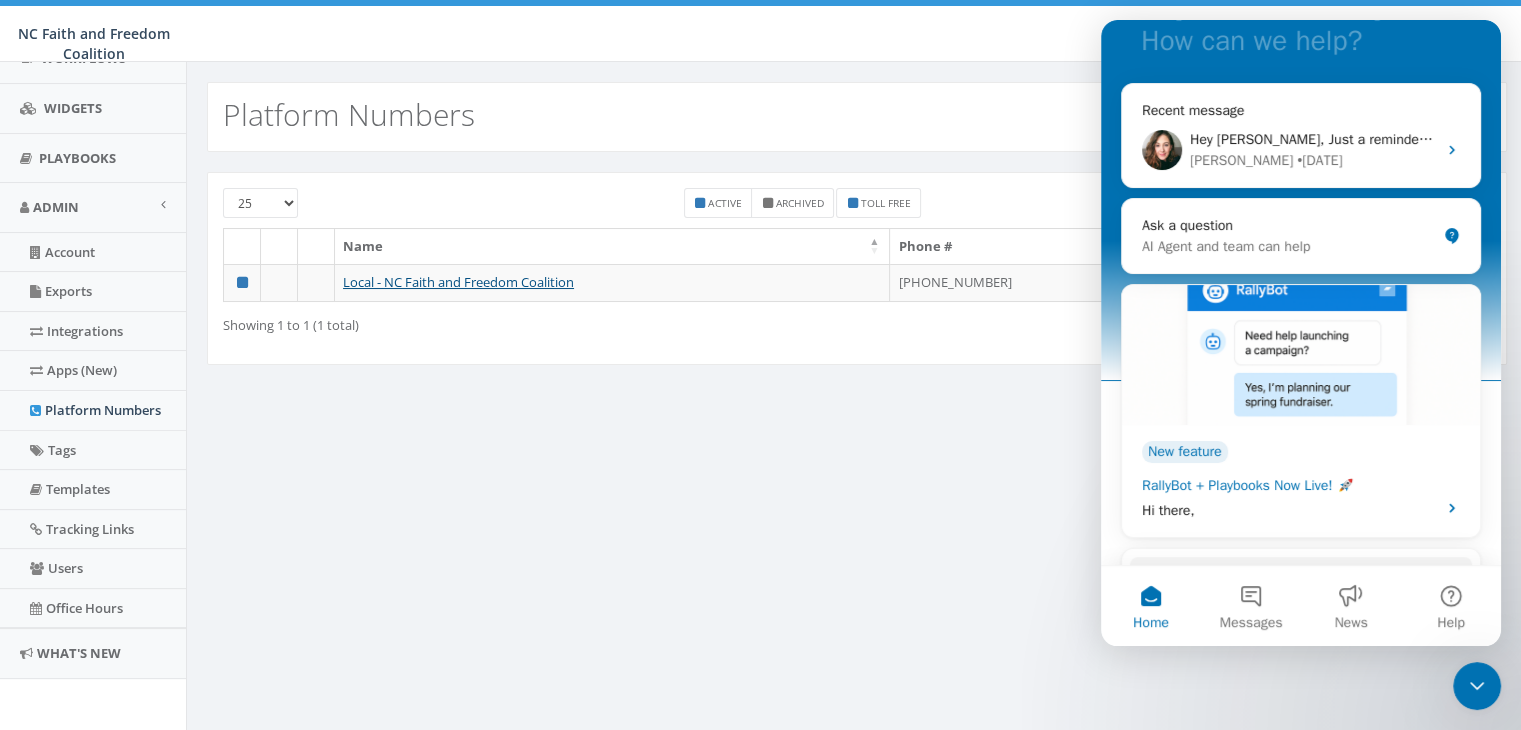 click on "[PERSON_NAME] •  [DATE]" at bounding box center (1313, 160) 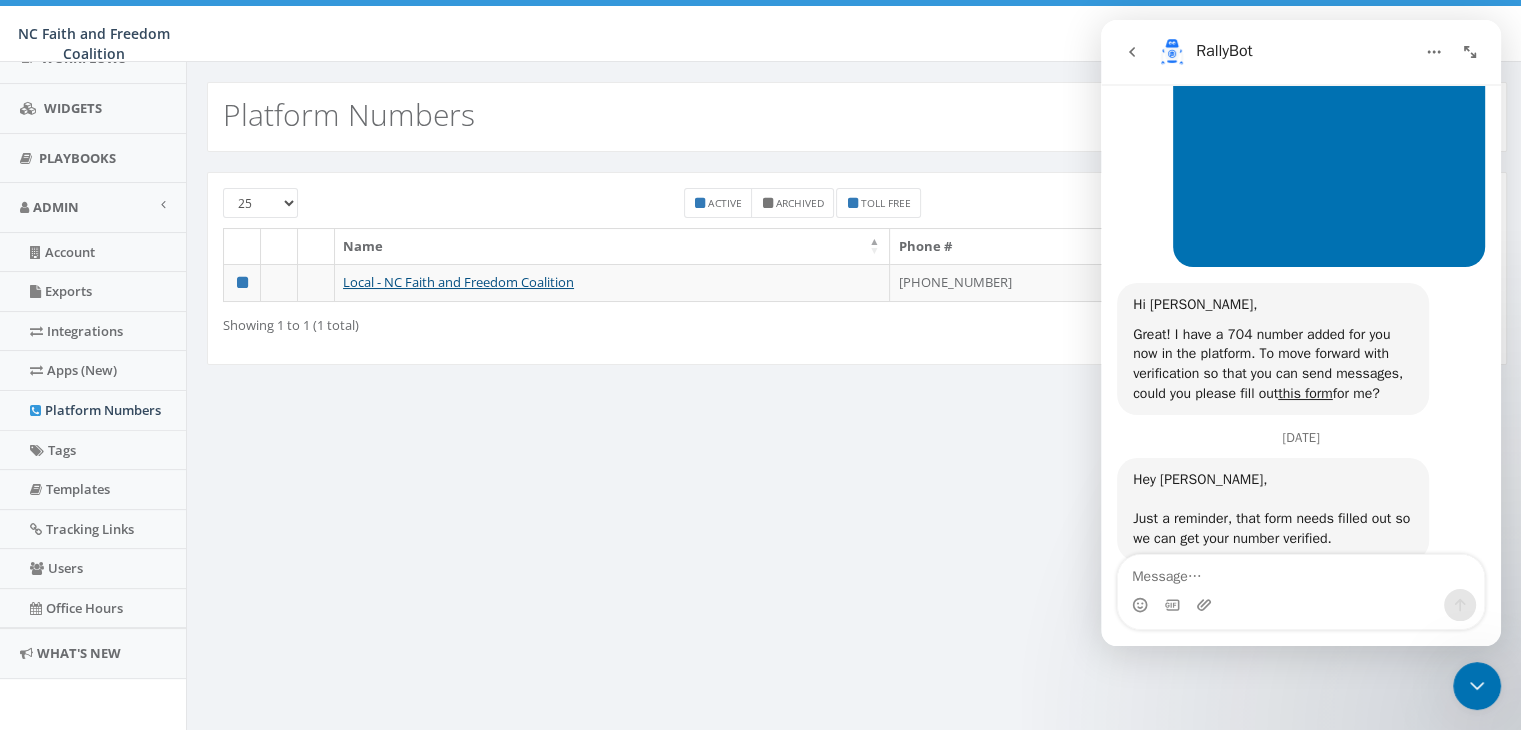 scroll, scrollTop: 3403, scrollLeft: 0, axis: vertical 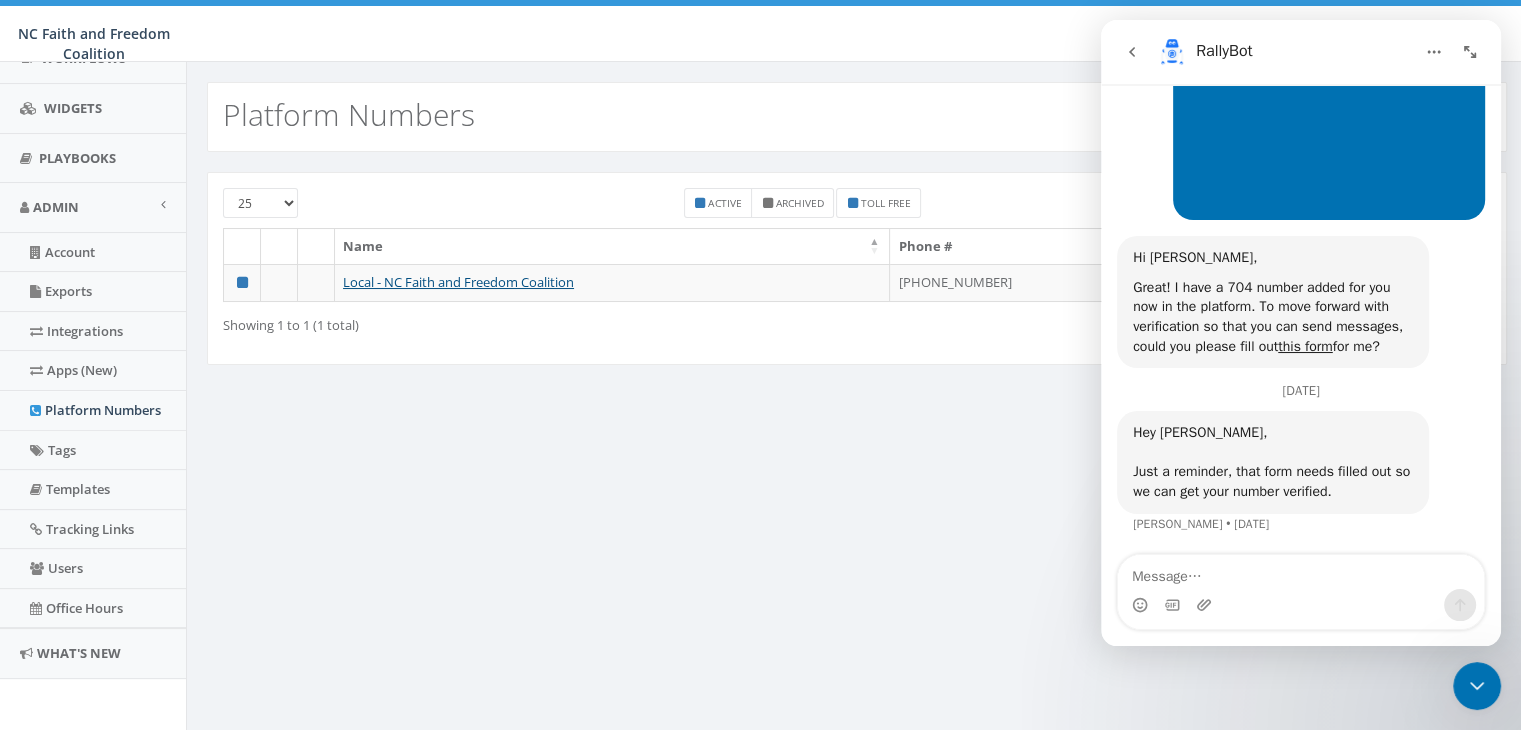click at bounding box center (1301, 572) 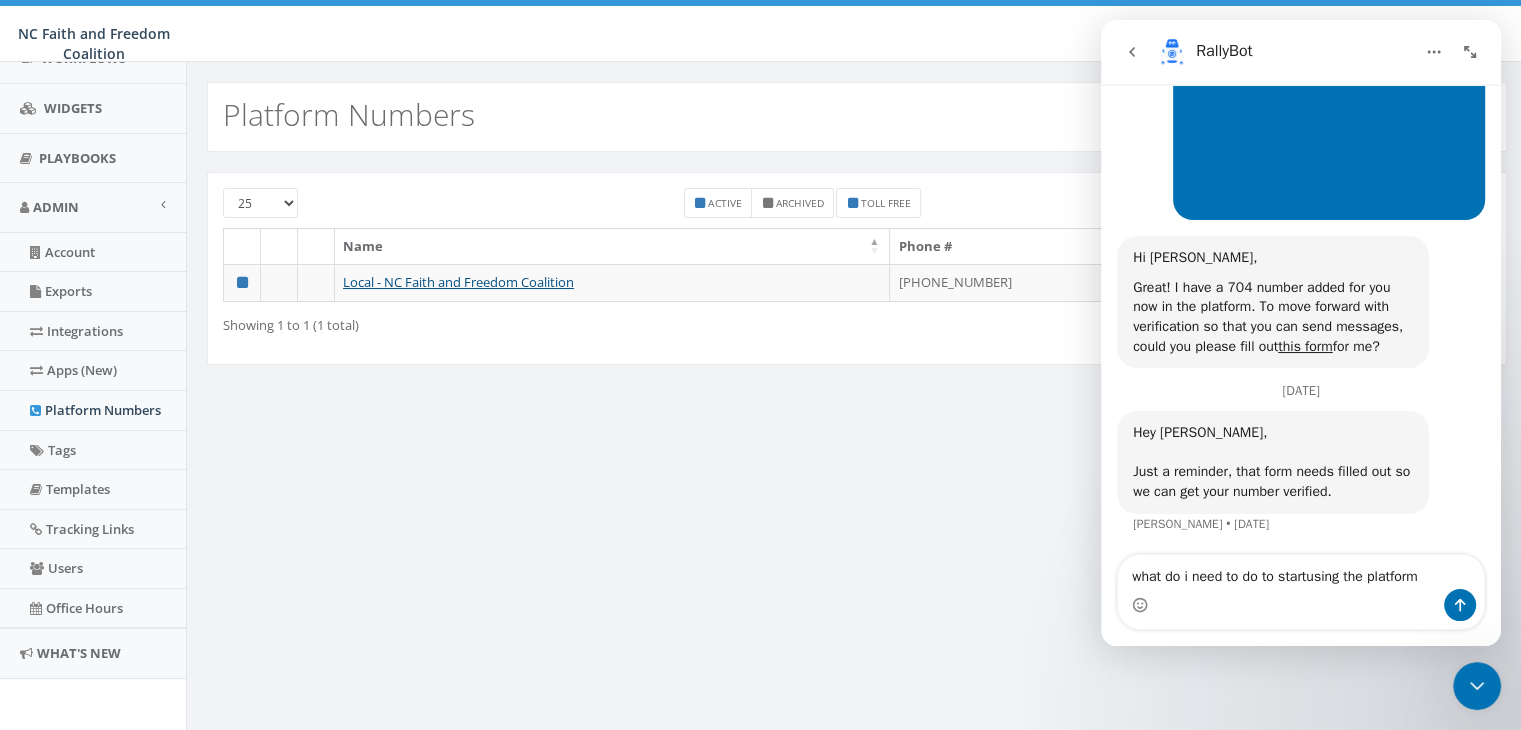 type on "what do i need to do to startusing the platform," 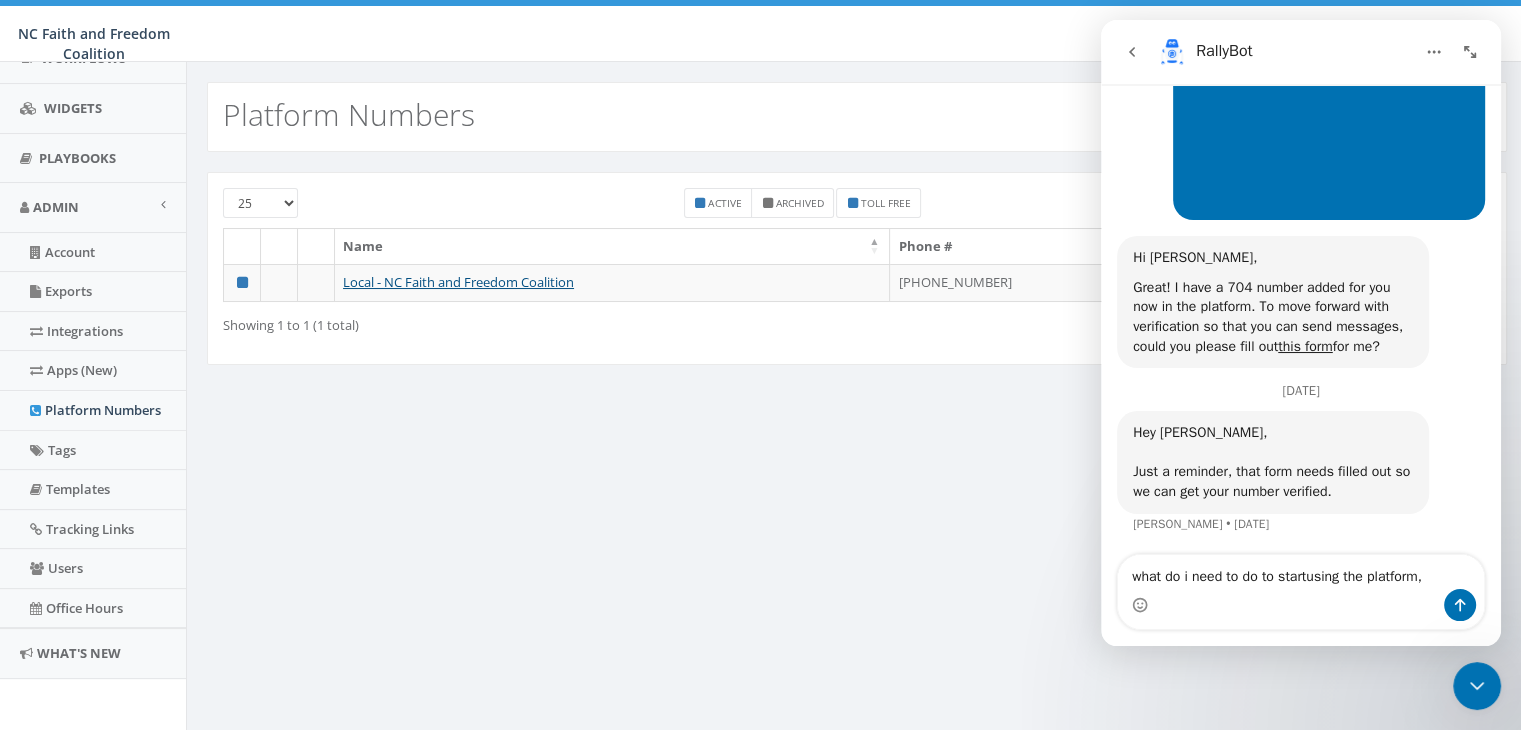 type 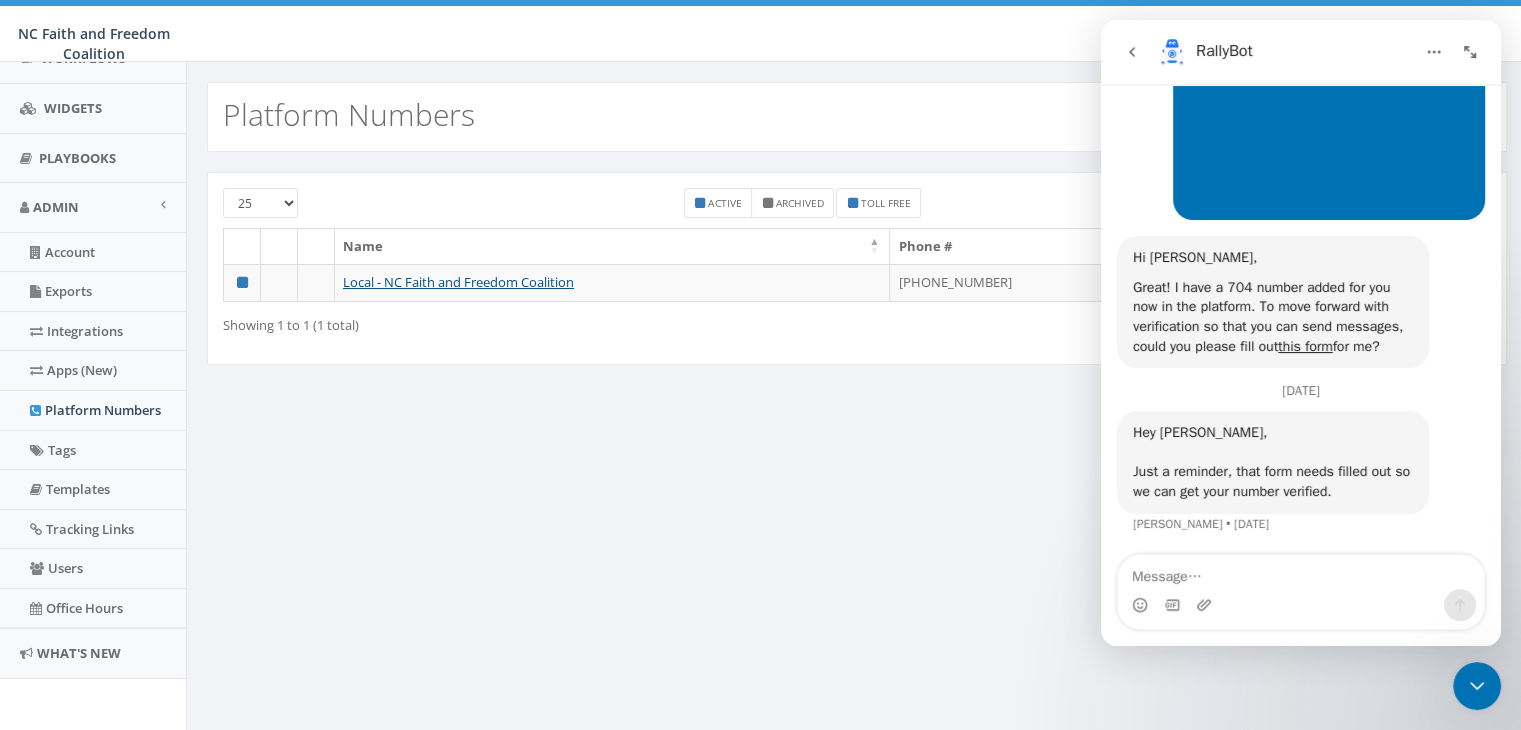 scroll, scrollTop: 3509, scrollLeft: 0, axis: vertical 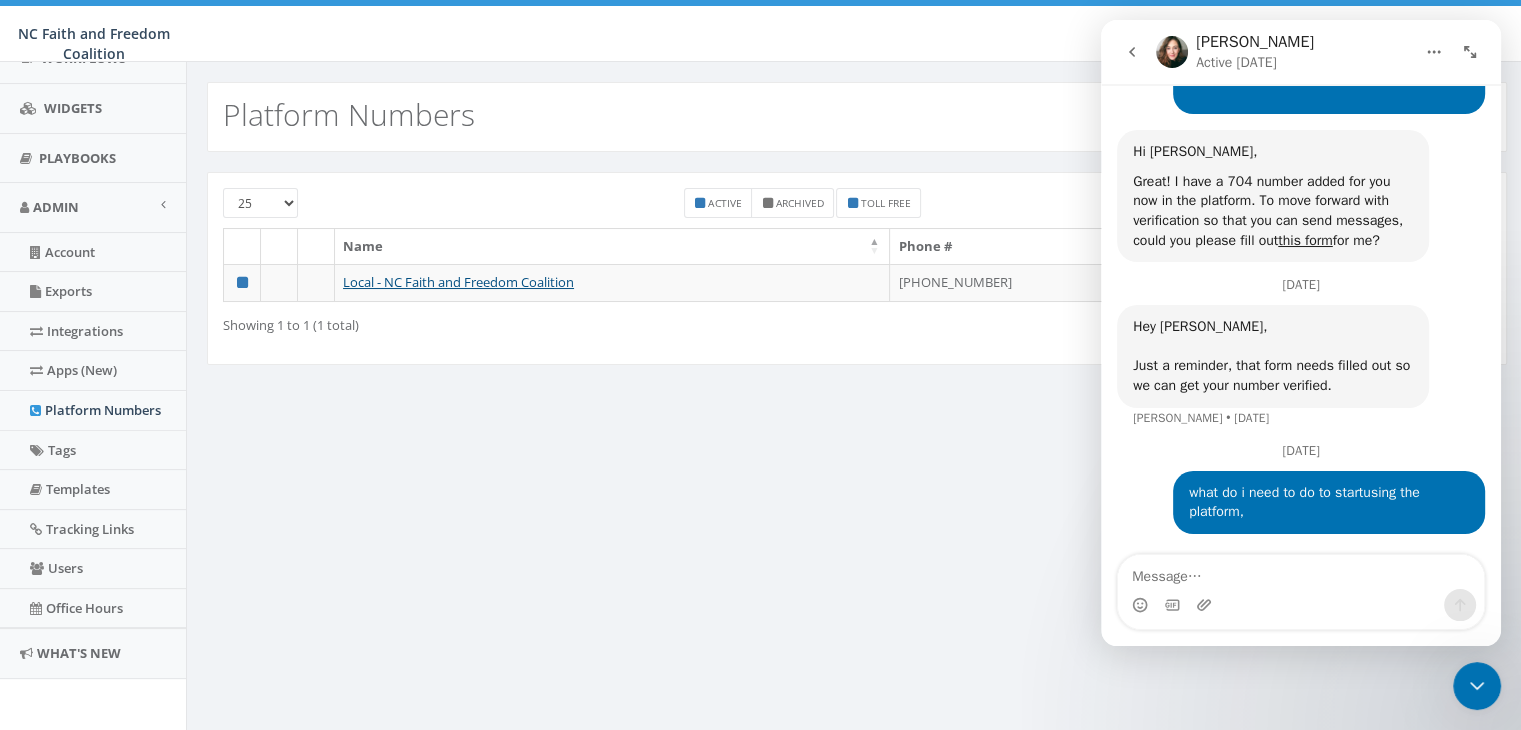 click on "what do i need to do to startusing the platform, [PERSON_NAME]    •   18m ago" at bounding box center [1301, 514] 